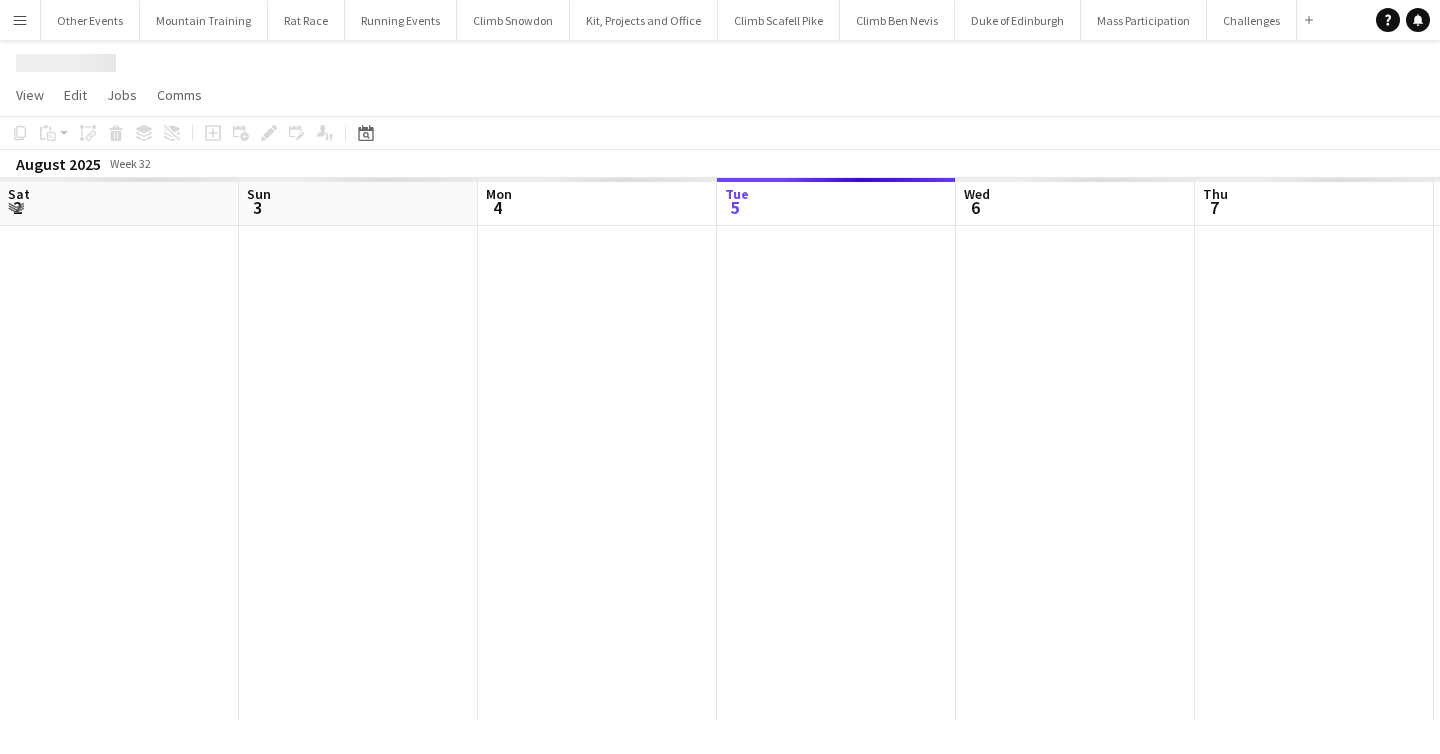 scroll, scrollTop: 0, scrollLeft: 0, axis: both 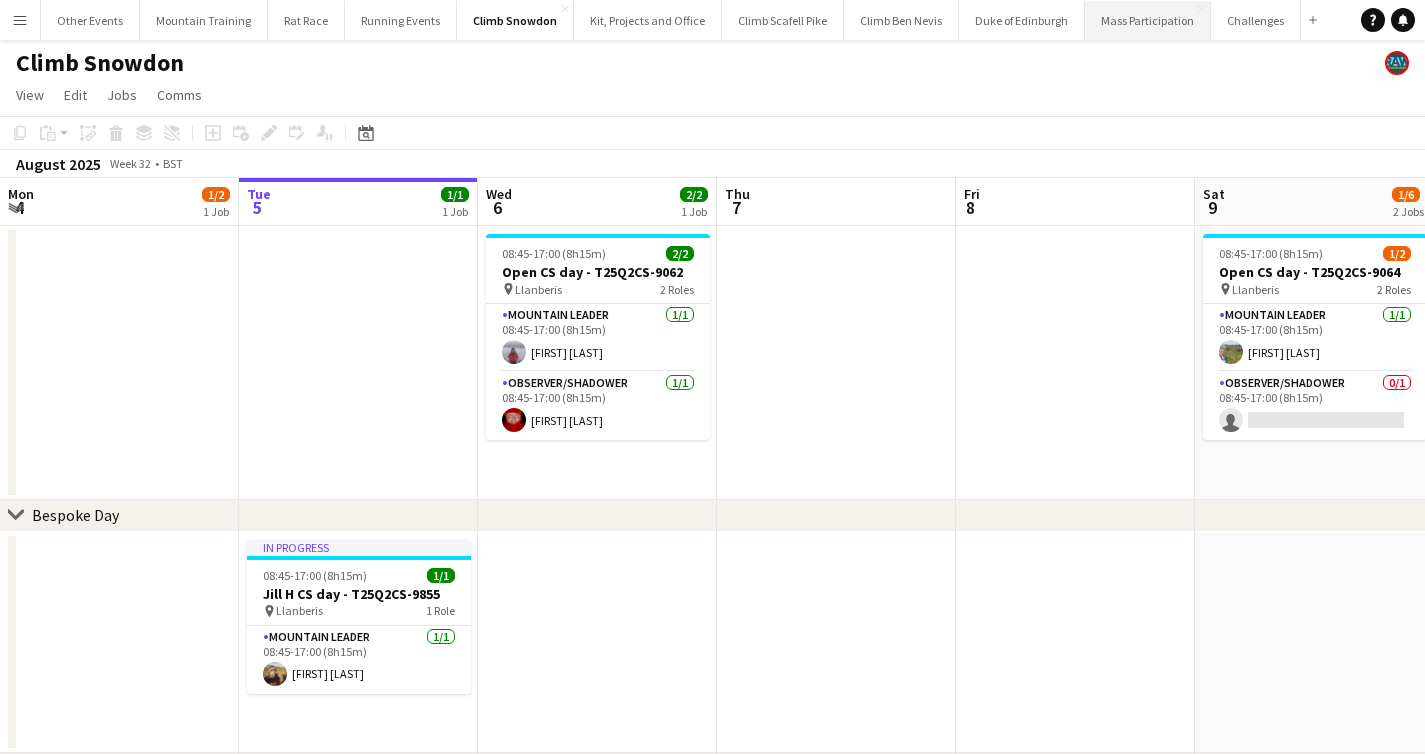 click on "Mass Participation
Close" at bounding box center [1148, 20] 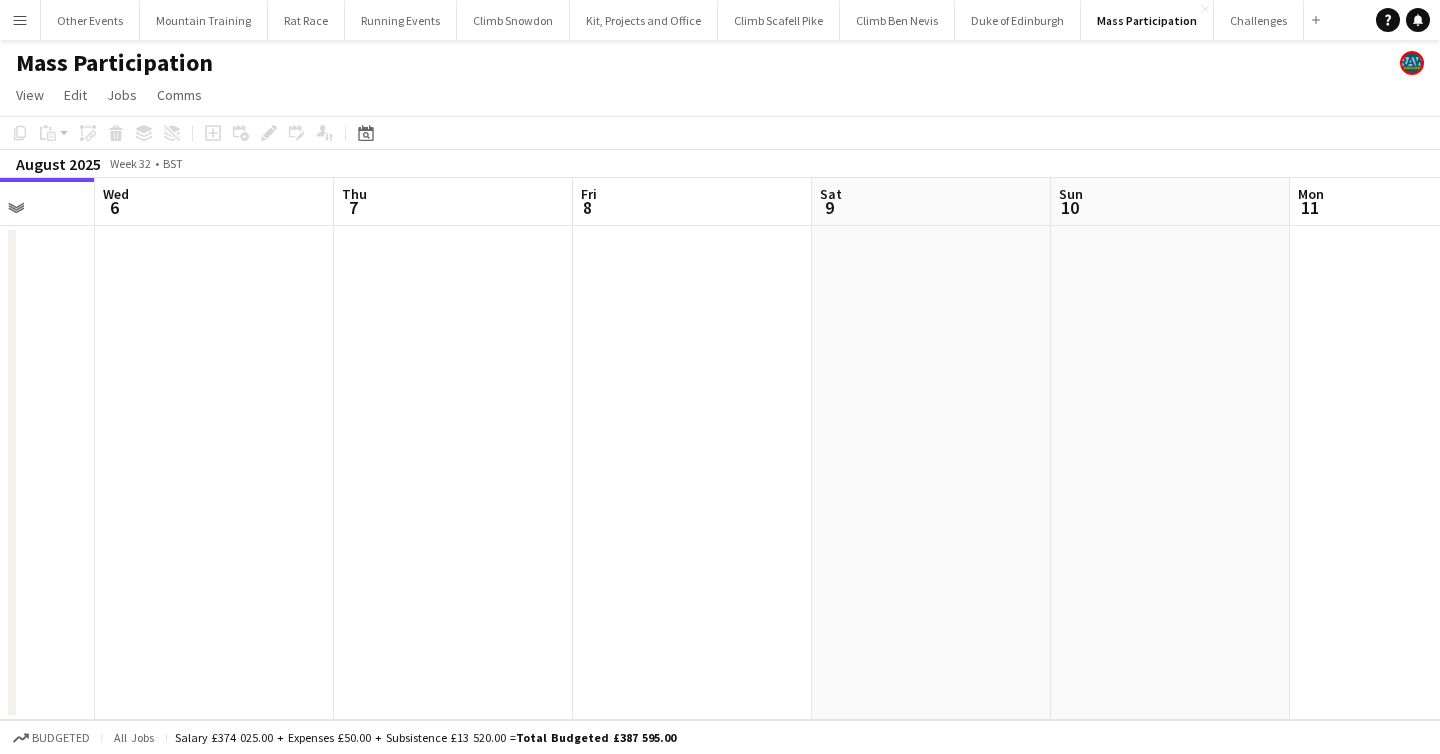 drag, startPoint x: 1297, startPoint y: 355, endPoint x: 788, endPoint y: 336, distance: 509.3545 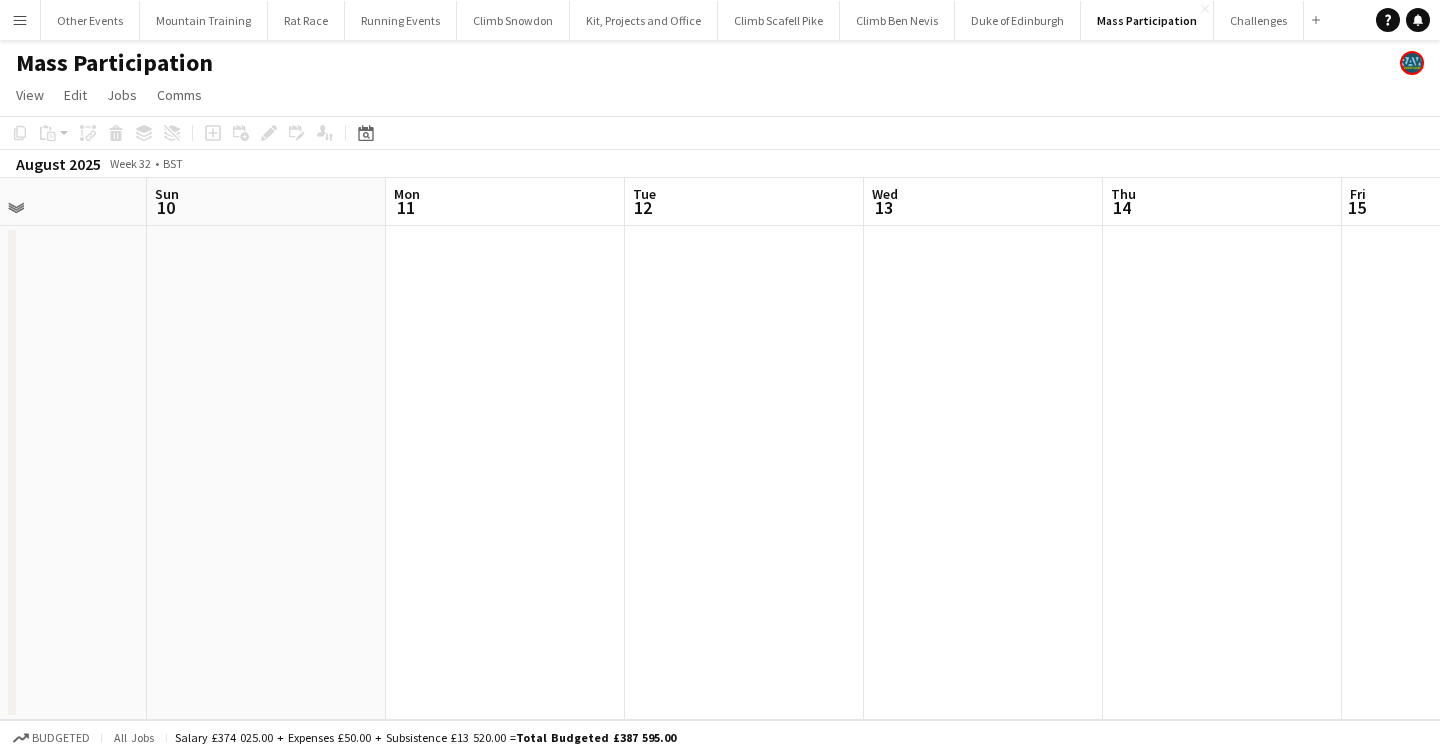 drag, startPoint x: 1245, startPoint y: 334, endPoint x: 658, endPoint y: 316, distance: 587.27594 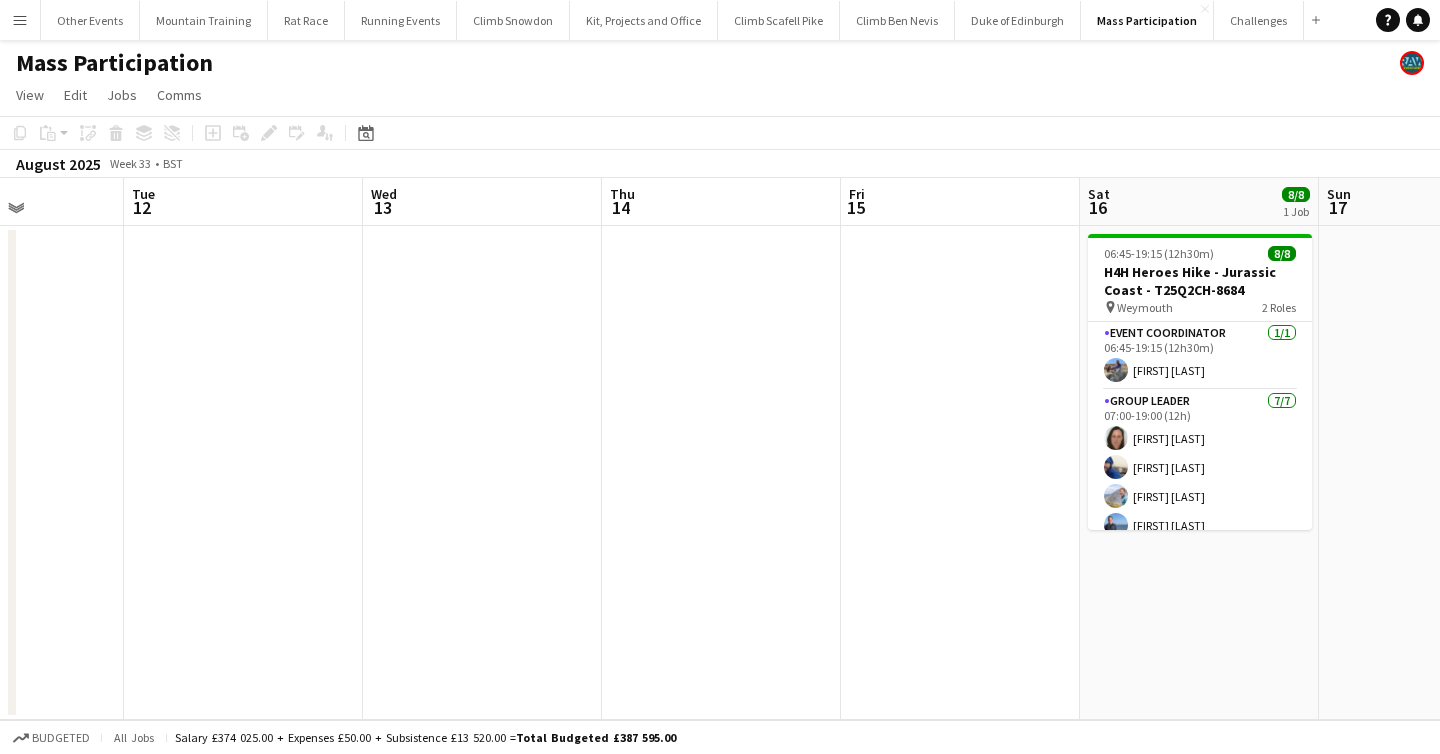 drag, startPoint x: 1143, startPoint y: 334, endPoint x: 620, endPoint y: 305, distance: 523.8034 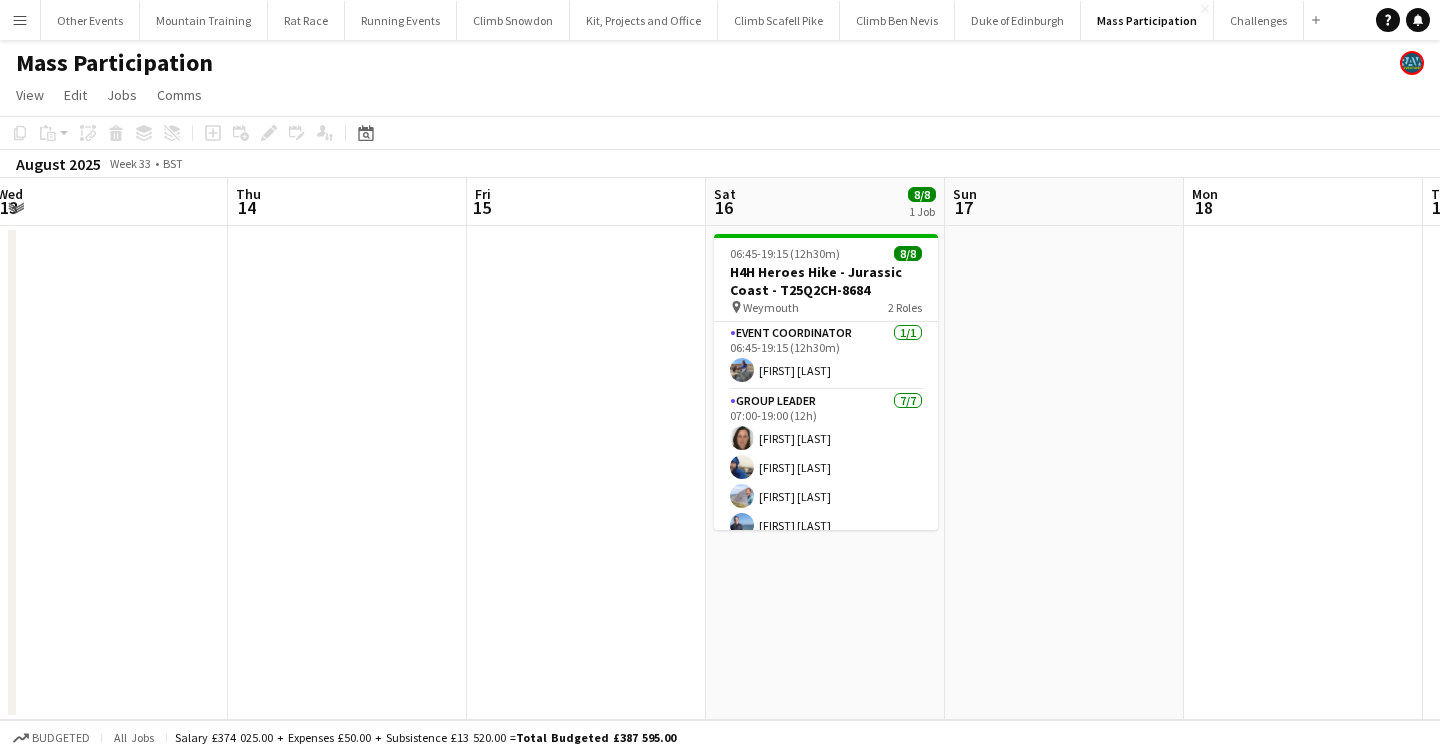 drag, startPoint x: 992, startPoint y: 339, endPoint x: 669, endPoint y: 332, distance: 323.07584 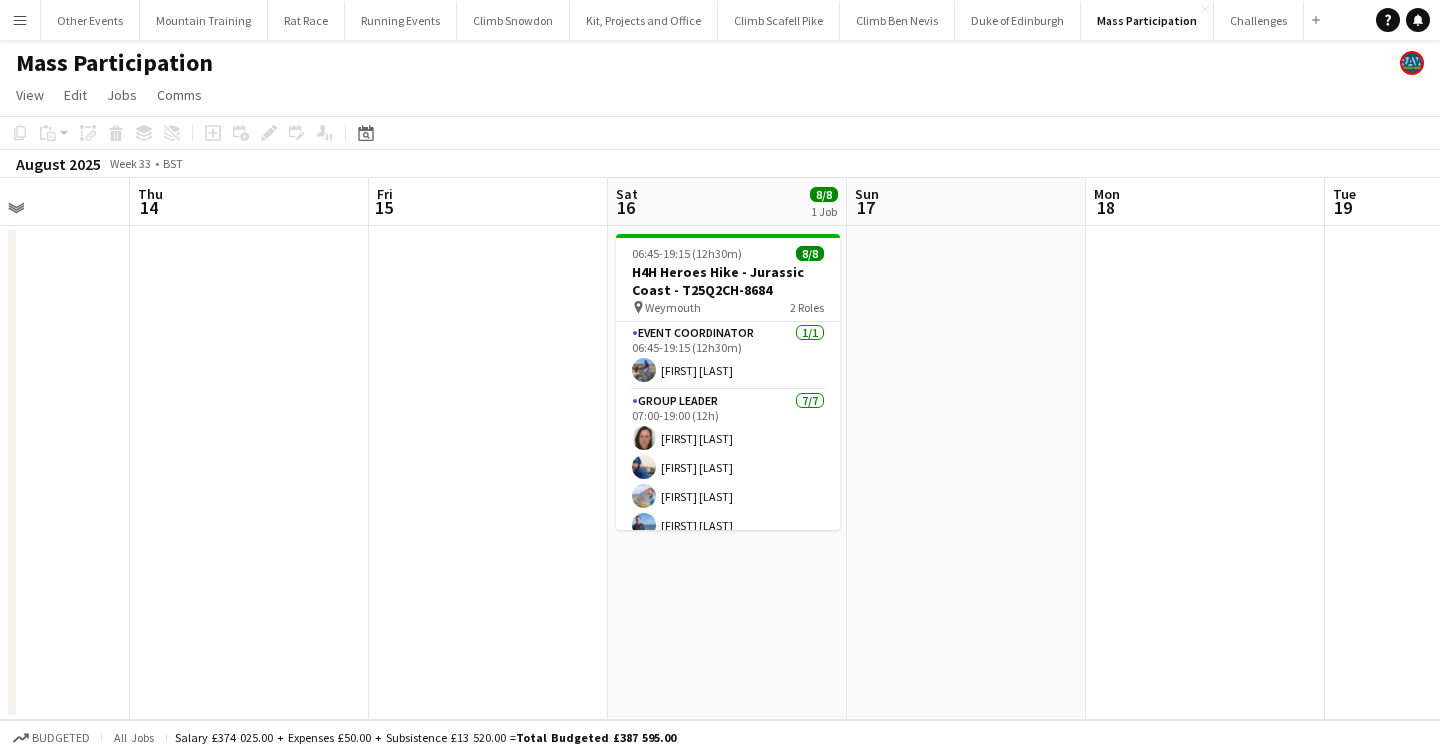 drag, startPoint x: 1250, startPoint y: 324, endPoint x: 621, endPoint y: 278, distance: 630.6798 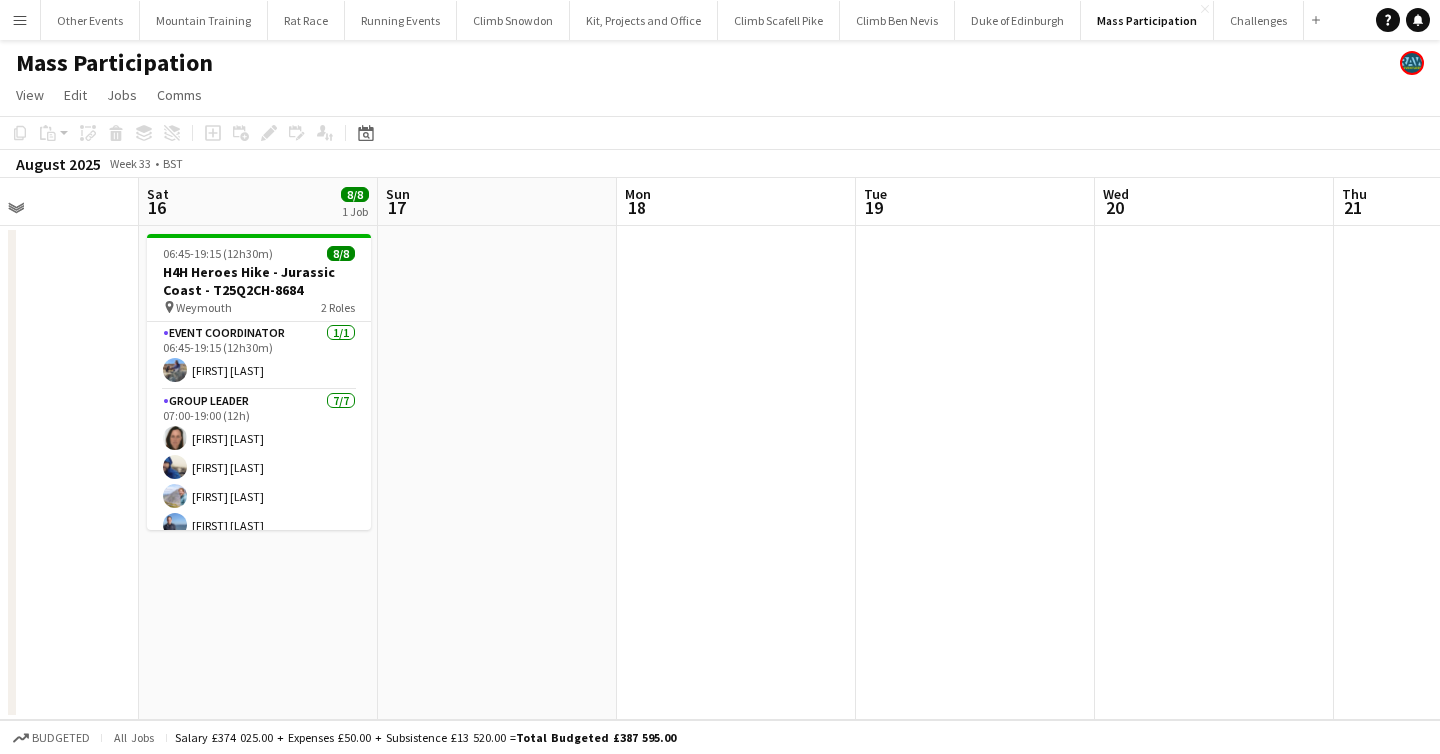 drag, startPoint x: 1078, startPoint y: 292, endPoint x: 617, endPoint y: 277, distance: 461.24396 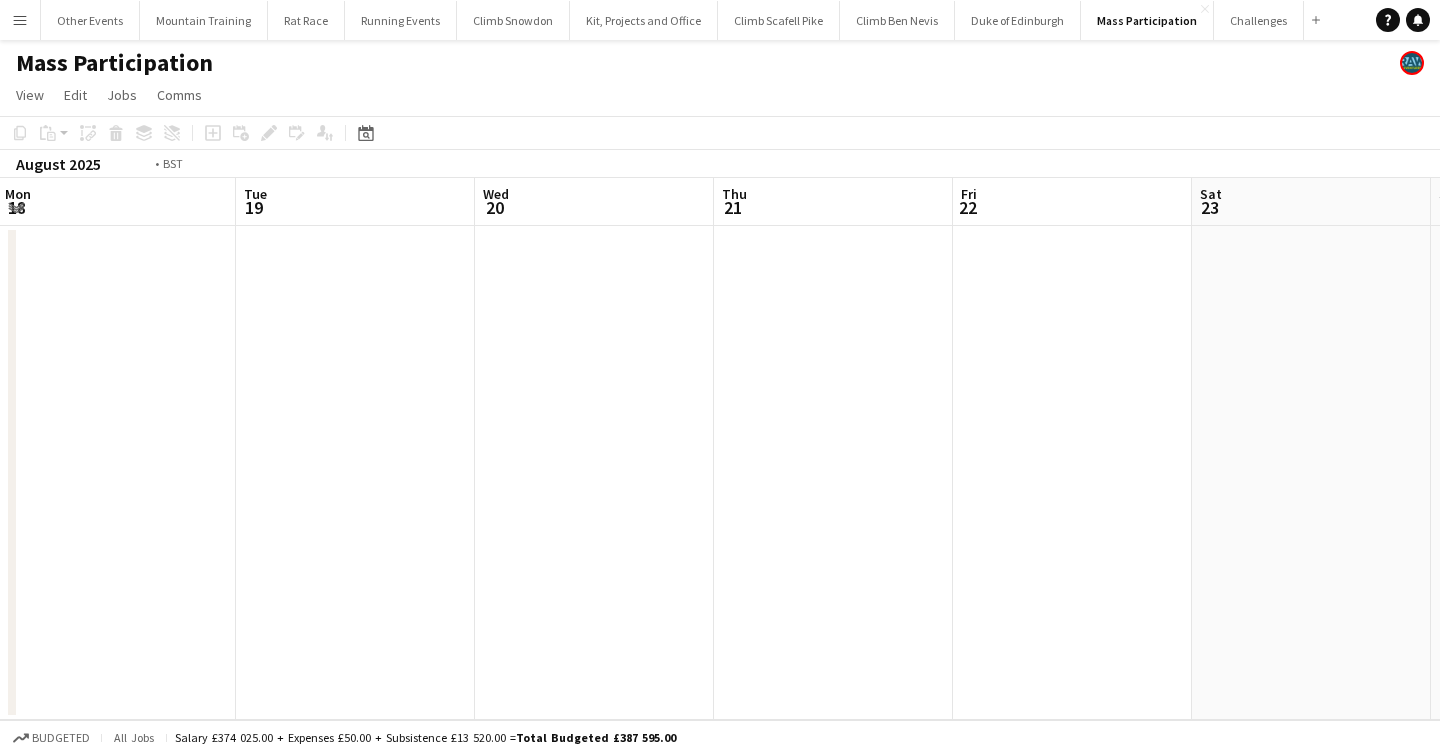 drag, startPoint x: 1089, startPoint y: 304, endPoint x: 635, endPoint y: 304, distance: 454 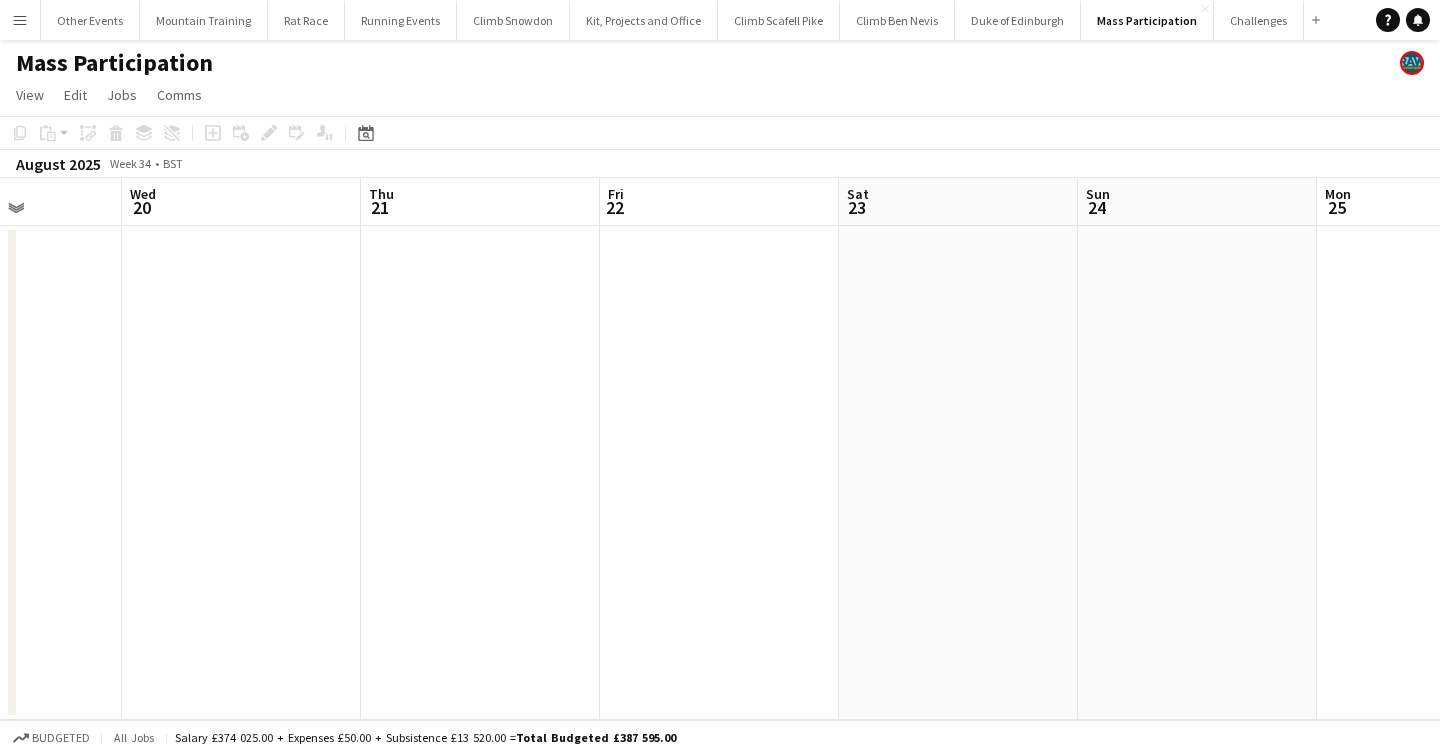 drag, startPoint x: 1019, startPoint y: 344, endPoint x: 639, endPoint y: 330, distance: 380.2578 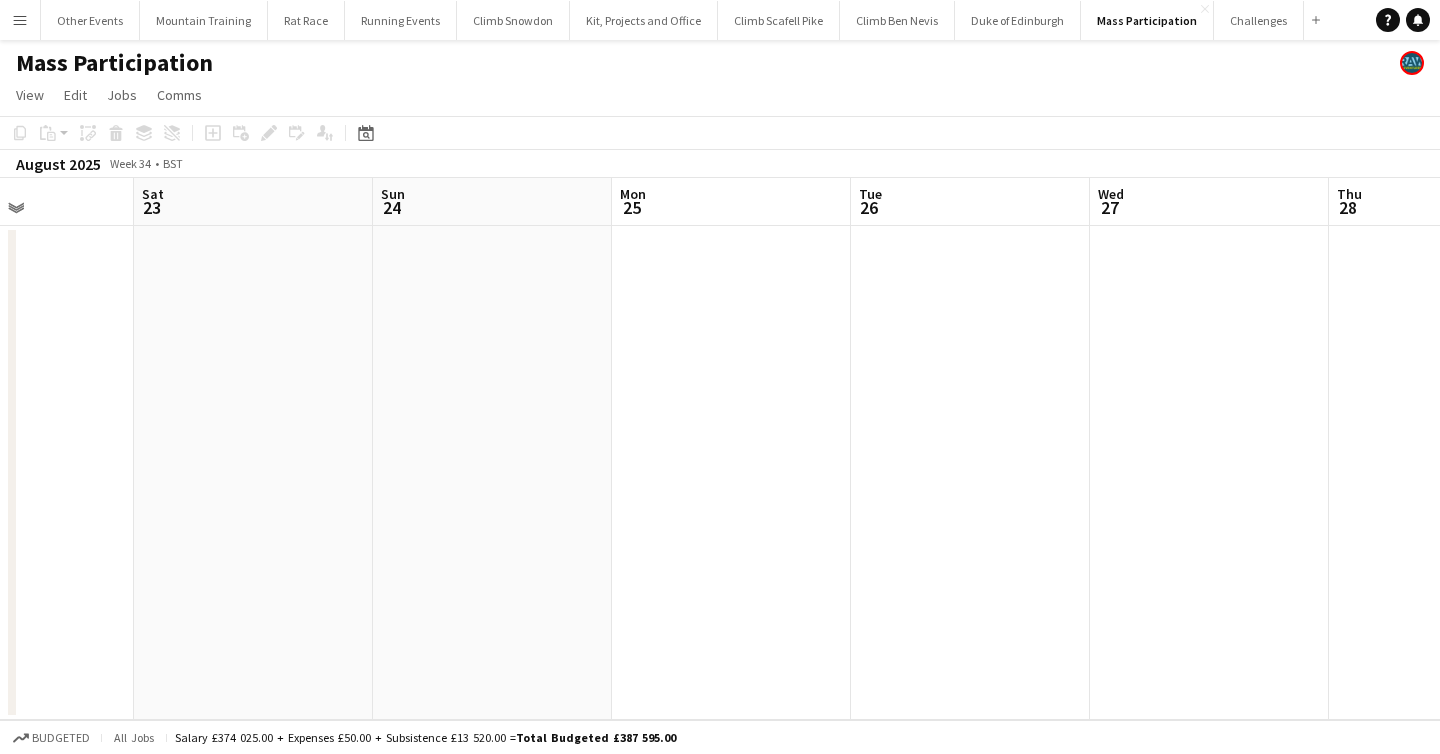 drag, startPoint x: 1110, startPoint y: 328, endPoint x: 831, endPoint y: 322, distance: 279.0645 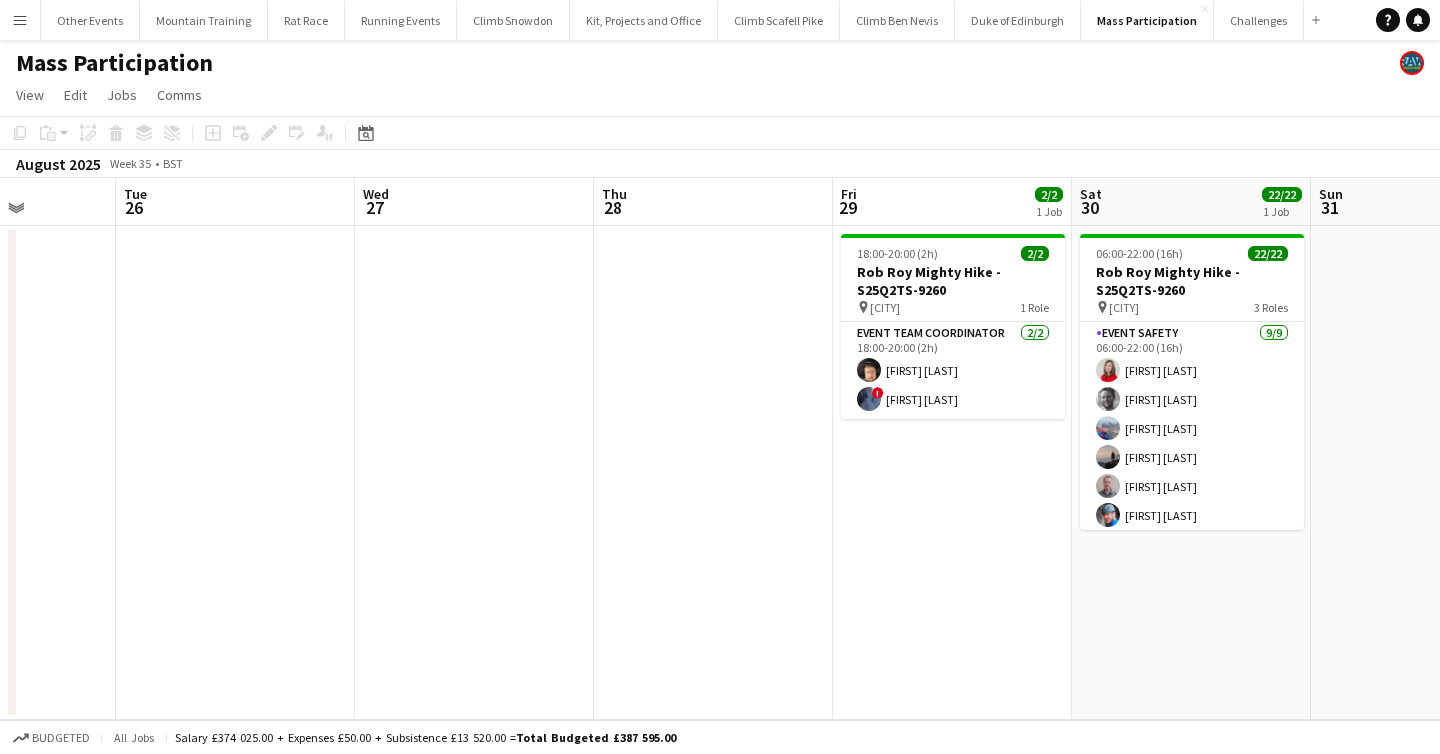 drag, startPoint x: 1057, startPoint y: 331, endPoint x: 674, endPoint y: 337, distance: 383.047 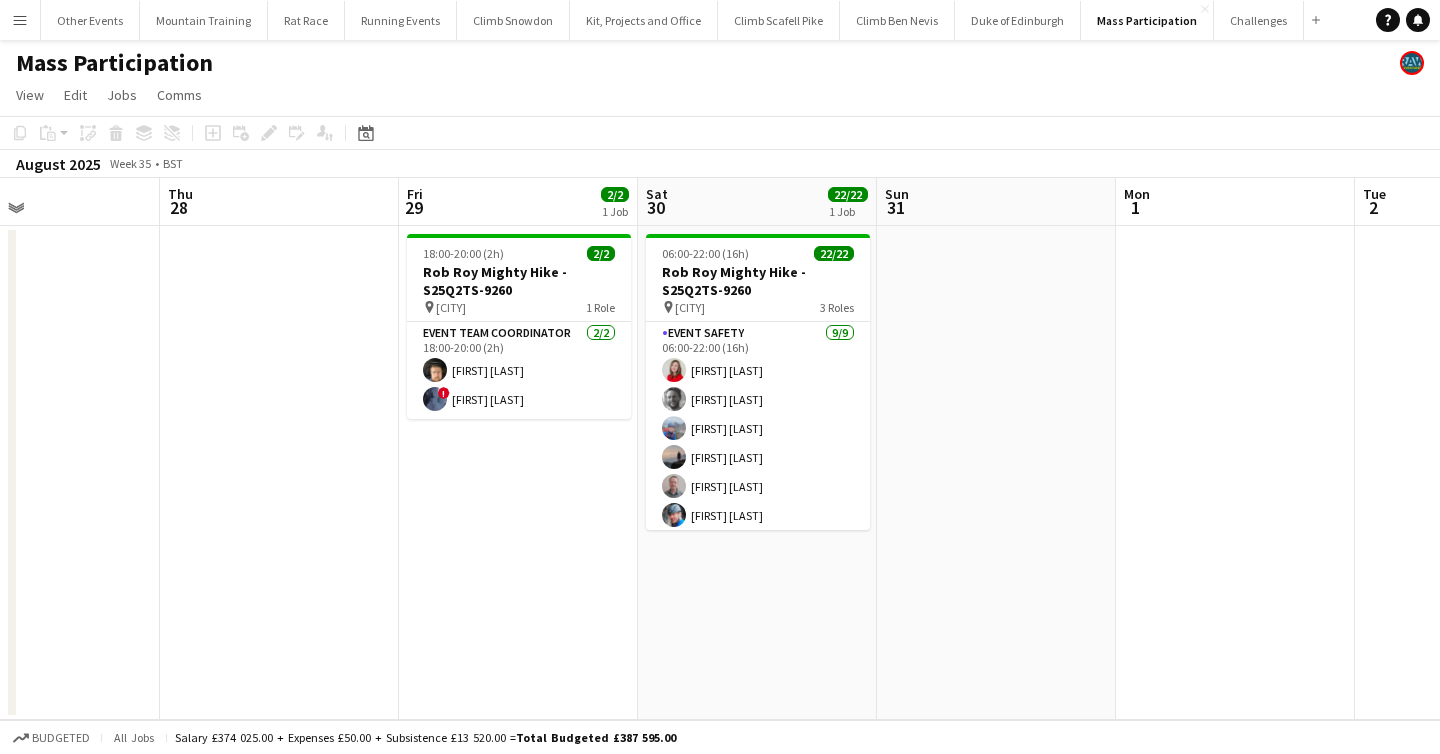 scroll, scrollTop: 0, scrollLeft: 707, axis: horizontal 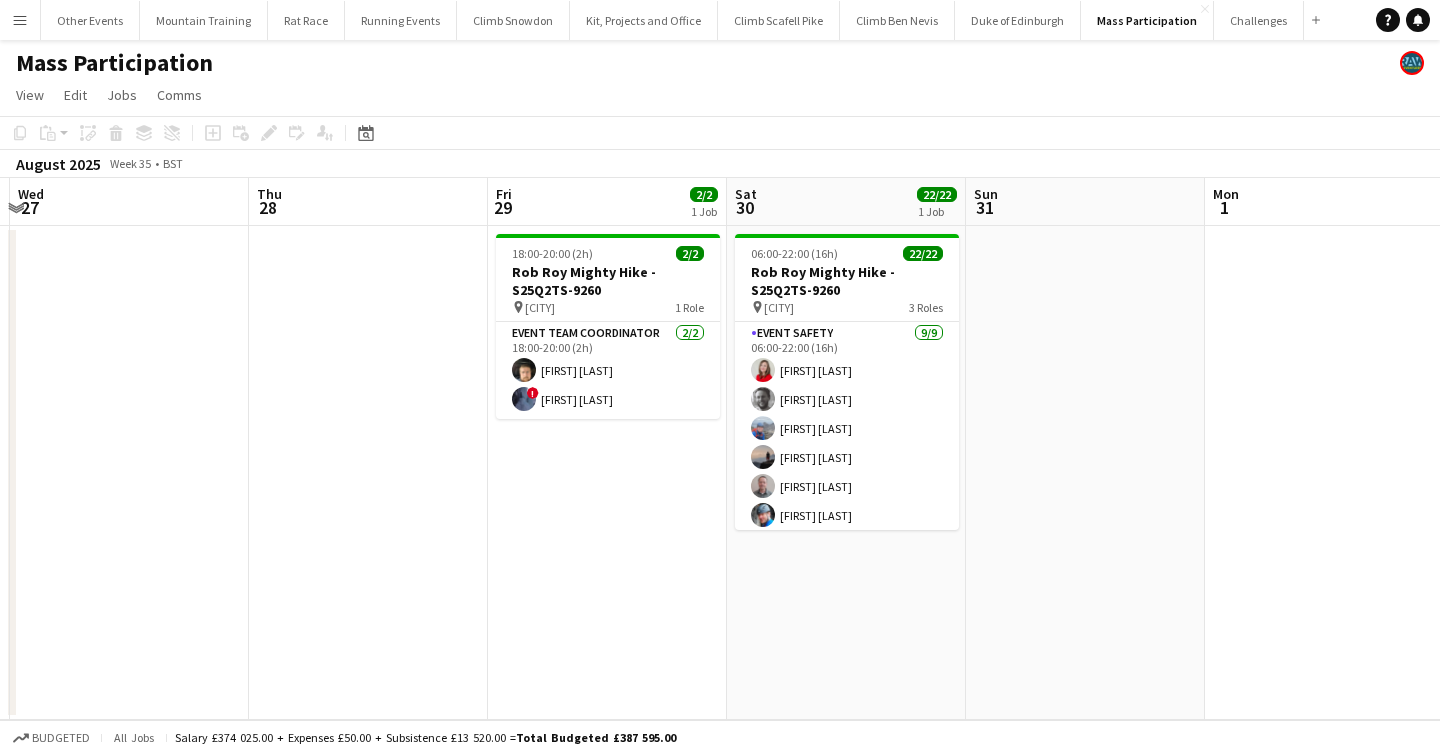 drag, startPoint x: 780, startPoint y: 357, endPoint x: 435, endPoint y: 327, distance: 346.30188 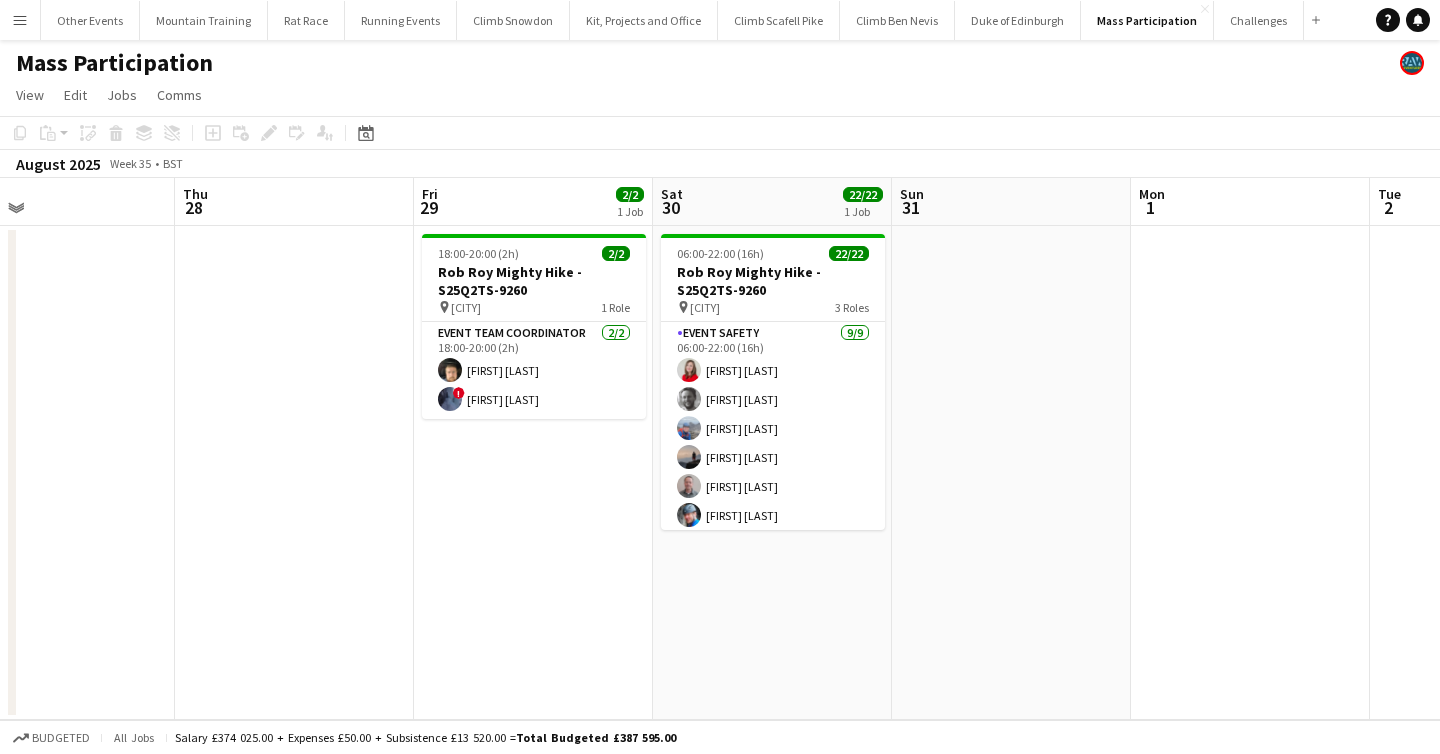 drag, startPoint x: 1079, startPoint y: 309, endPoint x: 526, endPoint y: 286, distance: 553.4781 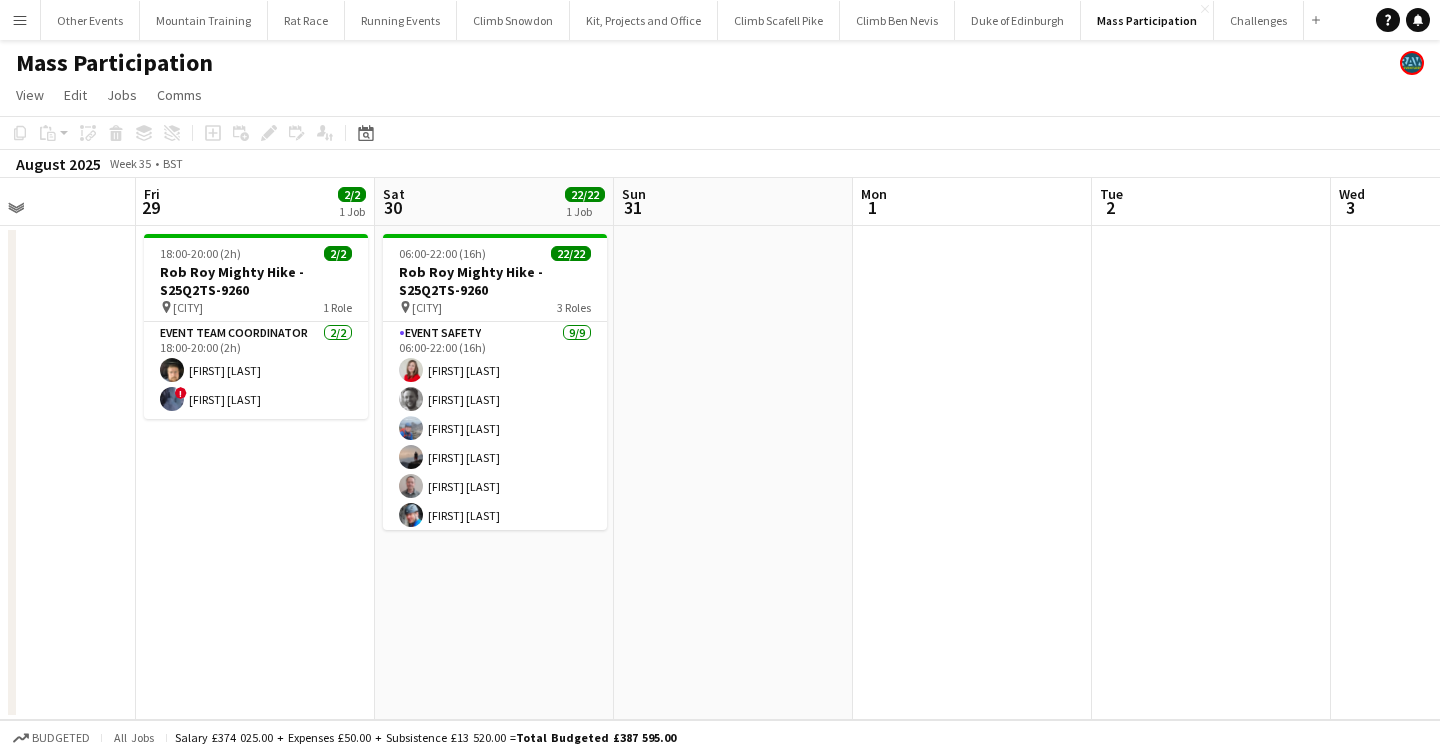 scroll, scrollTop: 0, scrollLeft: 703, axis: horizontal 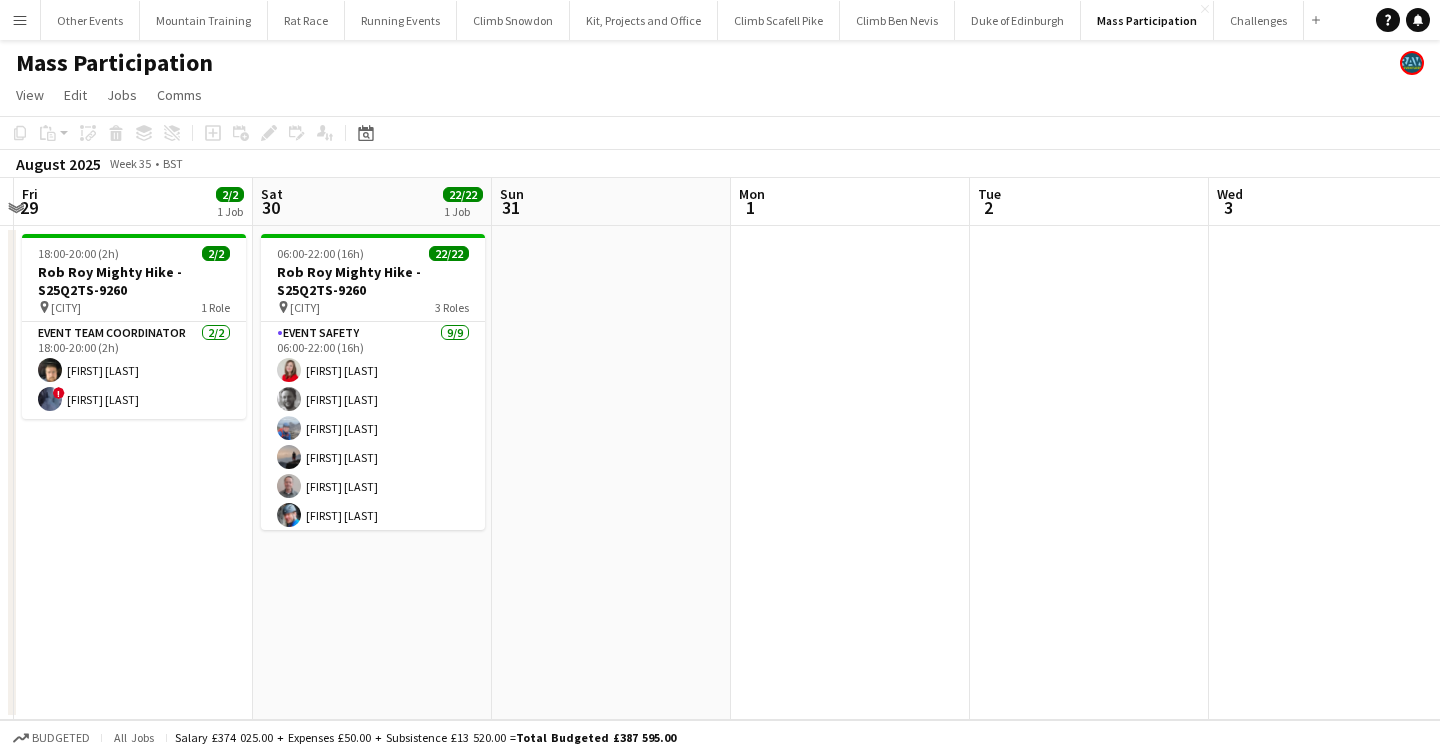 drag, startPoint x: 1078, startPoint y: 291, endPoint x: 441, endPoint y: 287, distance: 637.0126 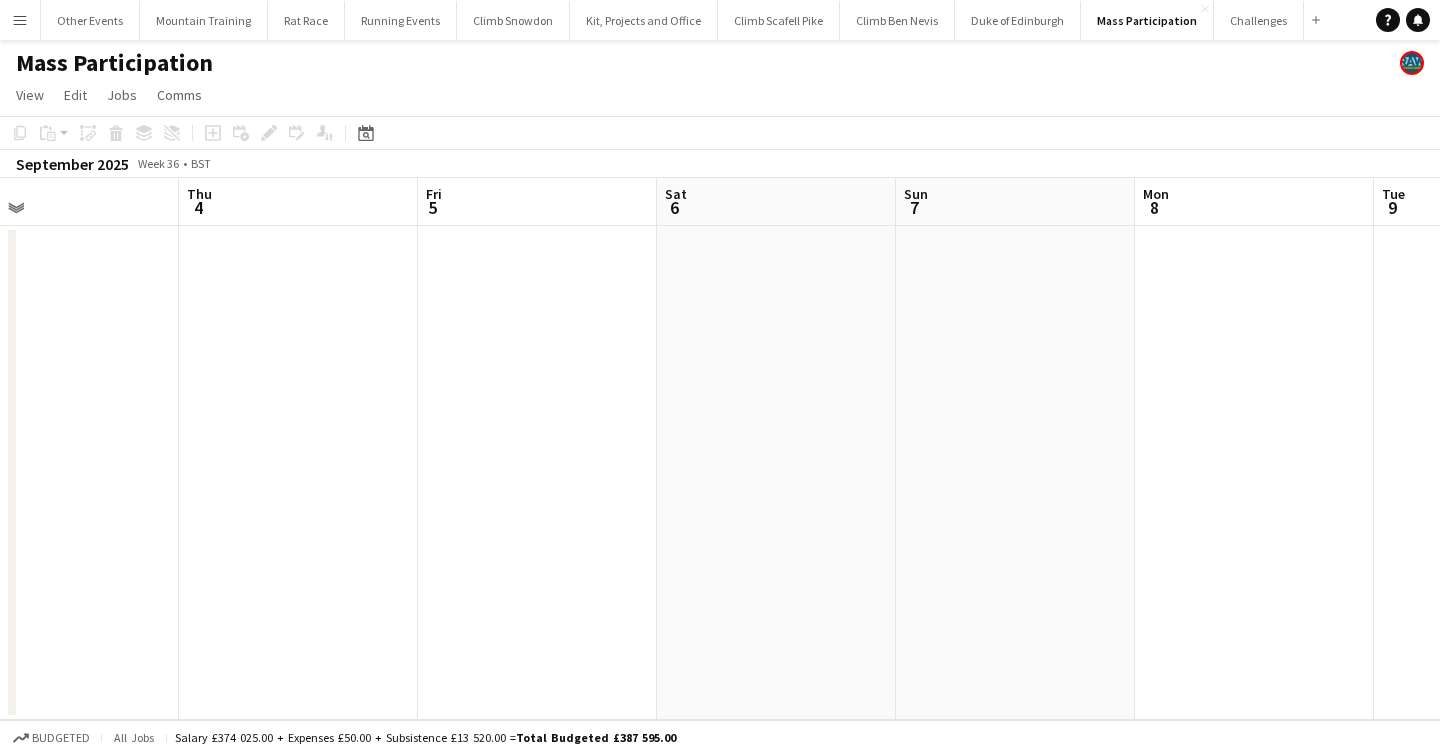 drag, startPoint x: 1215, startPoint y: 385, endPoint x: 462, endPoint y: 347, distance: 753.95825 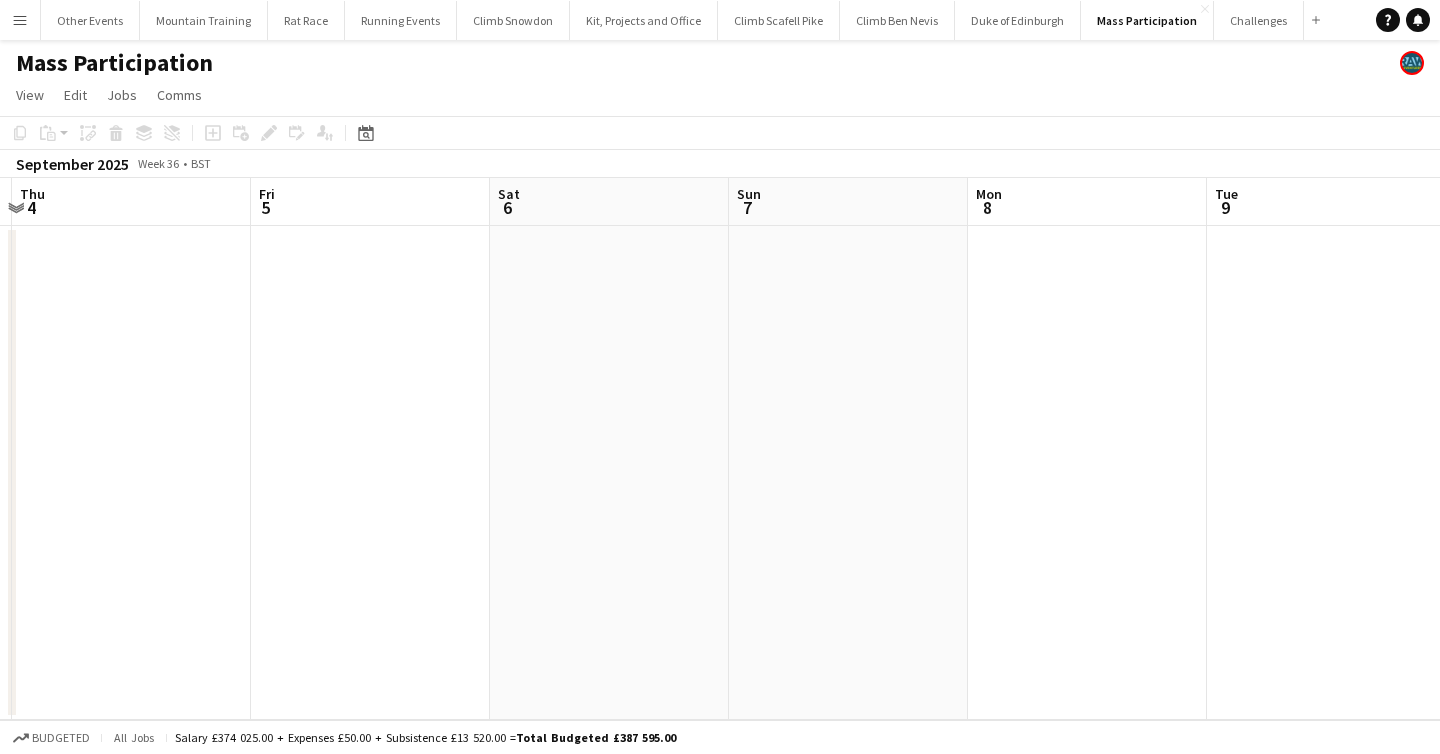 drag, startPoint x: 1227, startPoint y: 401, endPoint x: 558, endPoint y: 384, distance: 669.21594 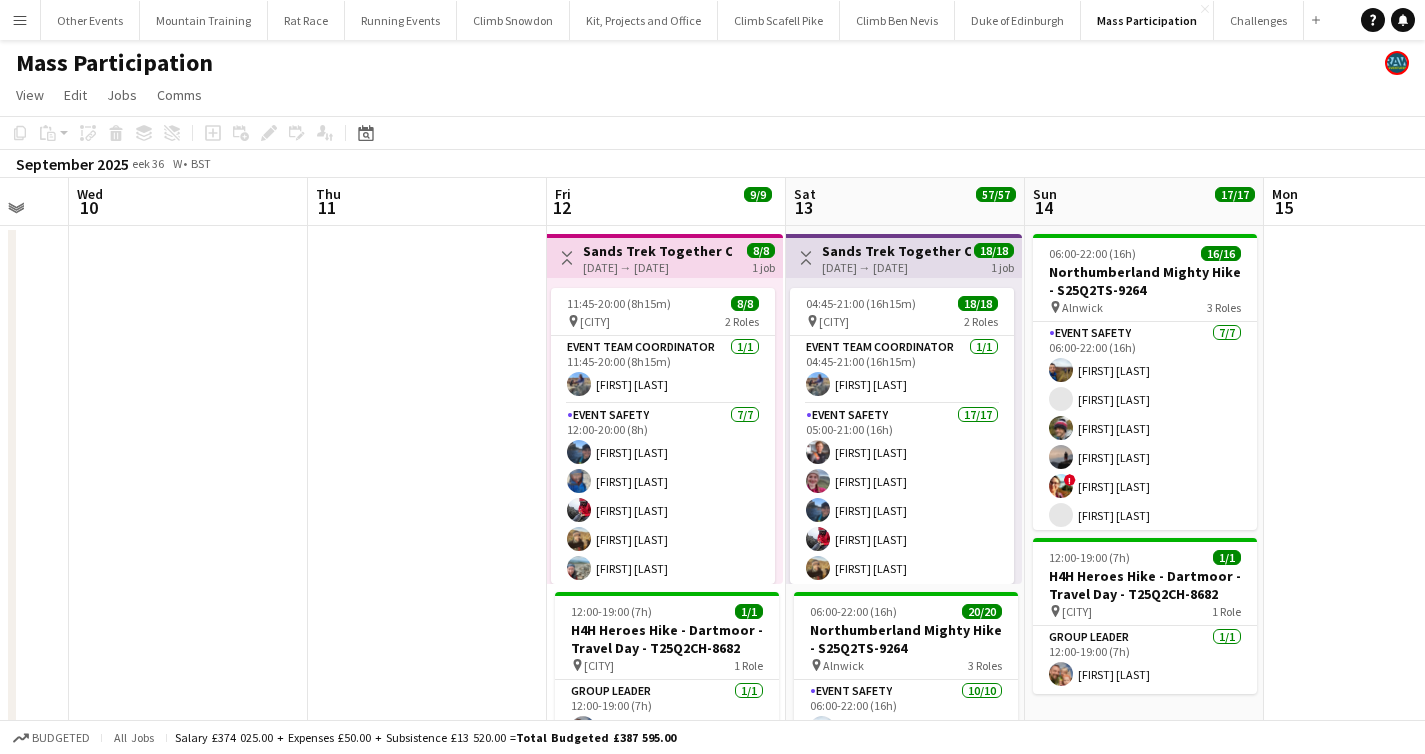 scroll, scrollTop: 0, scrollLeft: 780, axis: horizontal 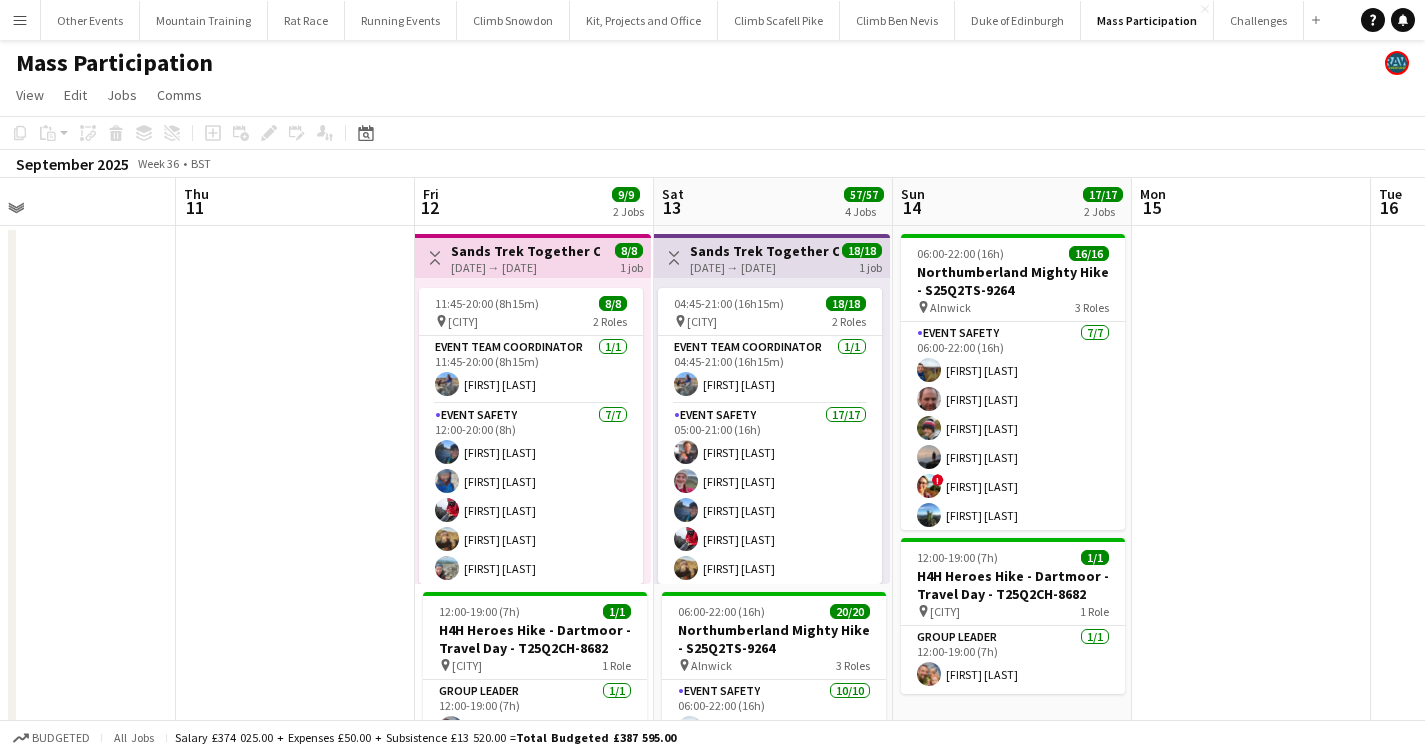 drag, startPoint x: 1153, startPoint y: 391, endPoint x: 361, endPoint y: 382, distance: 792.05115 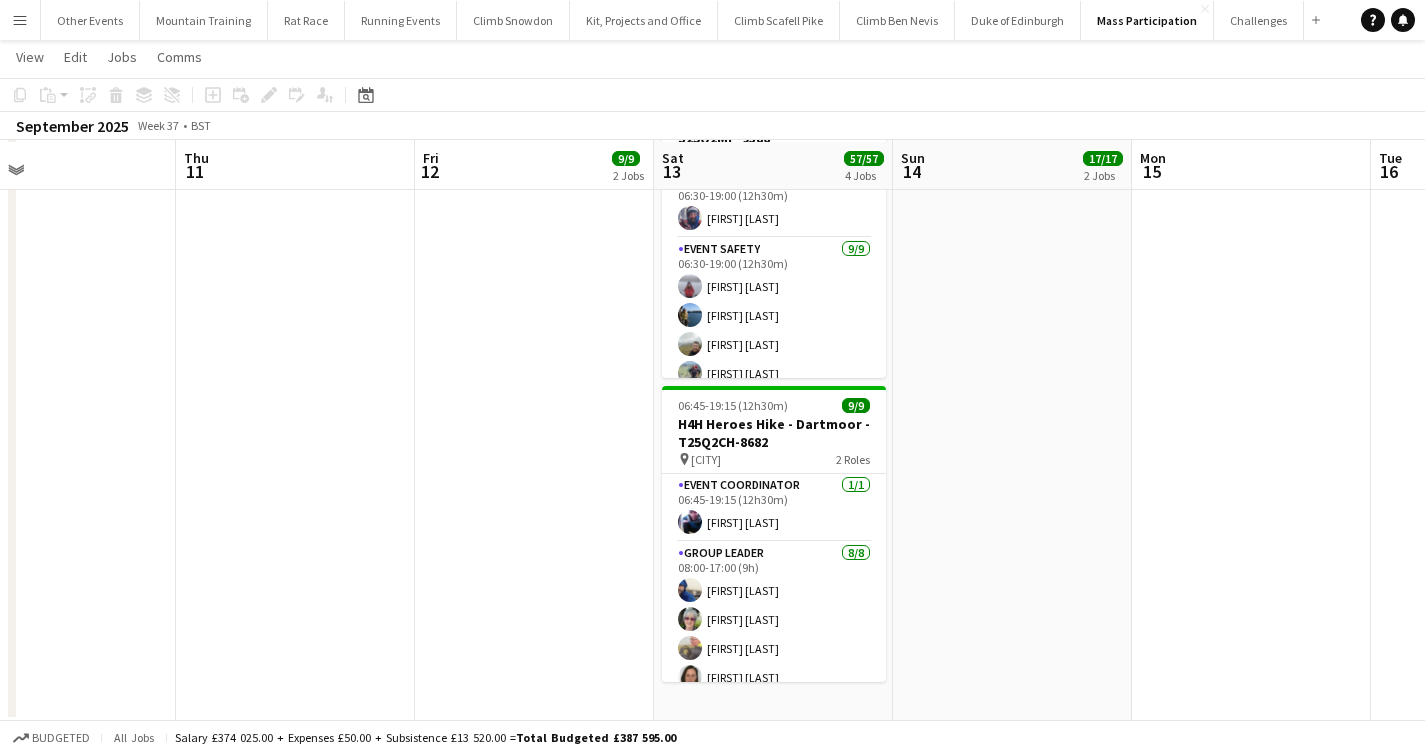 scroll, scrollTop: 814, scrollLeft: 0, axis: vertical 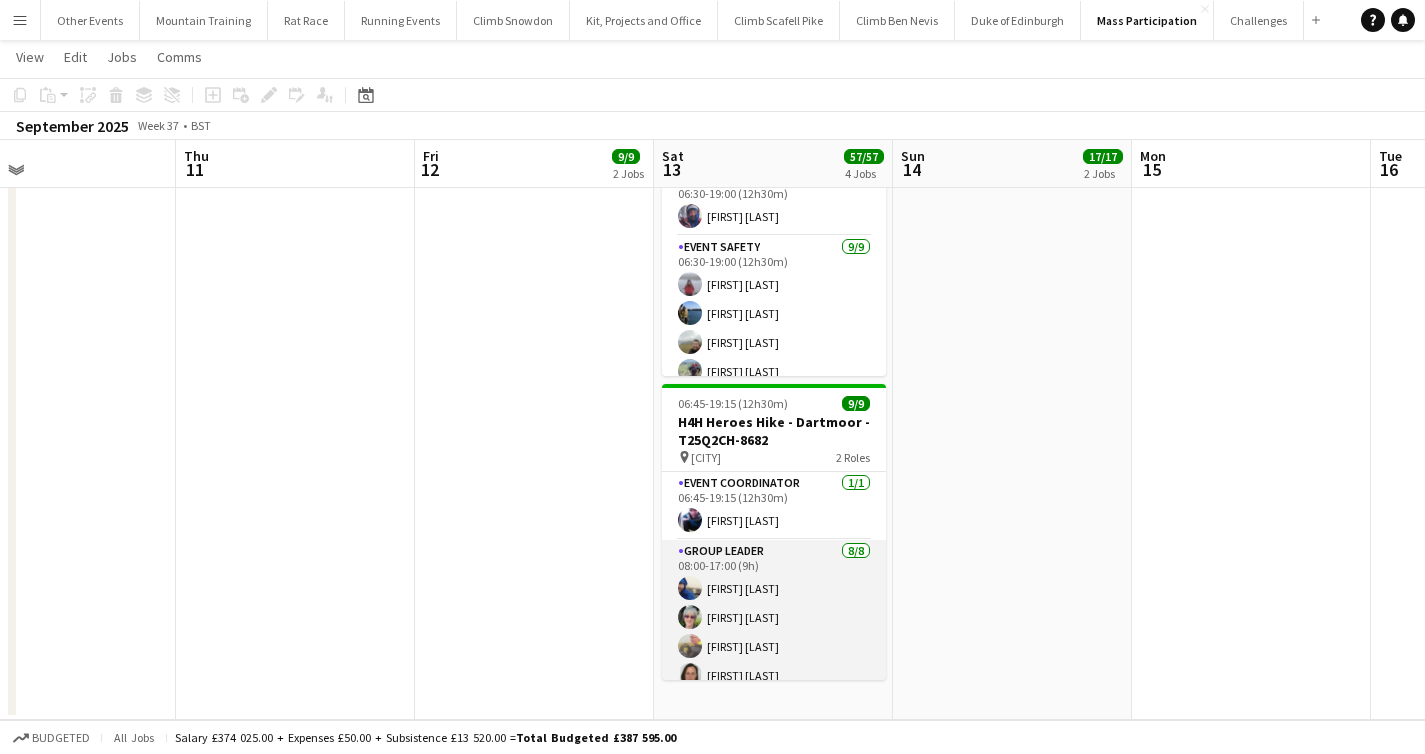 click on "Group Leader   8/8   08:00-17:00 (9h)
[FIRST] [LAST] [FIRST] [LAST] [FIRST] [LAST] [FIRST] [LAST] ! [FIRST] [LAST] [FIRST] [LAST] [FIRST] [LAST] [FIRST] [LAST]" at bounding box center (774, 675) 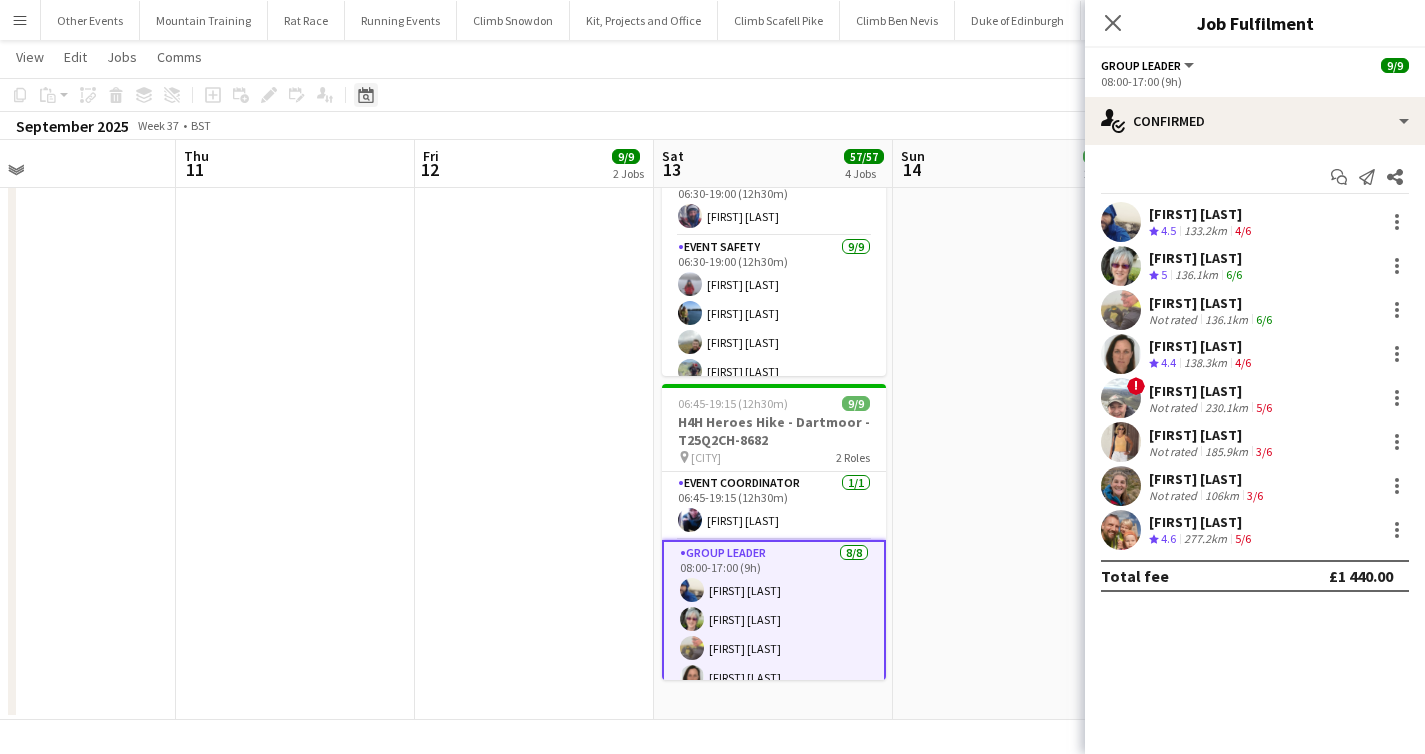 click on "Date picker" 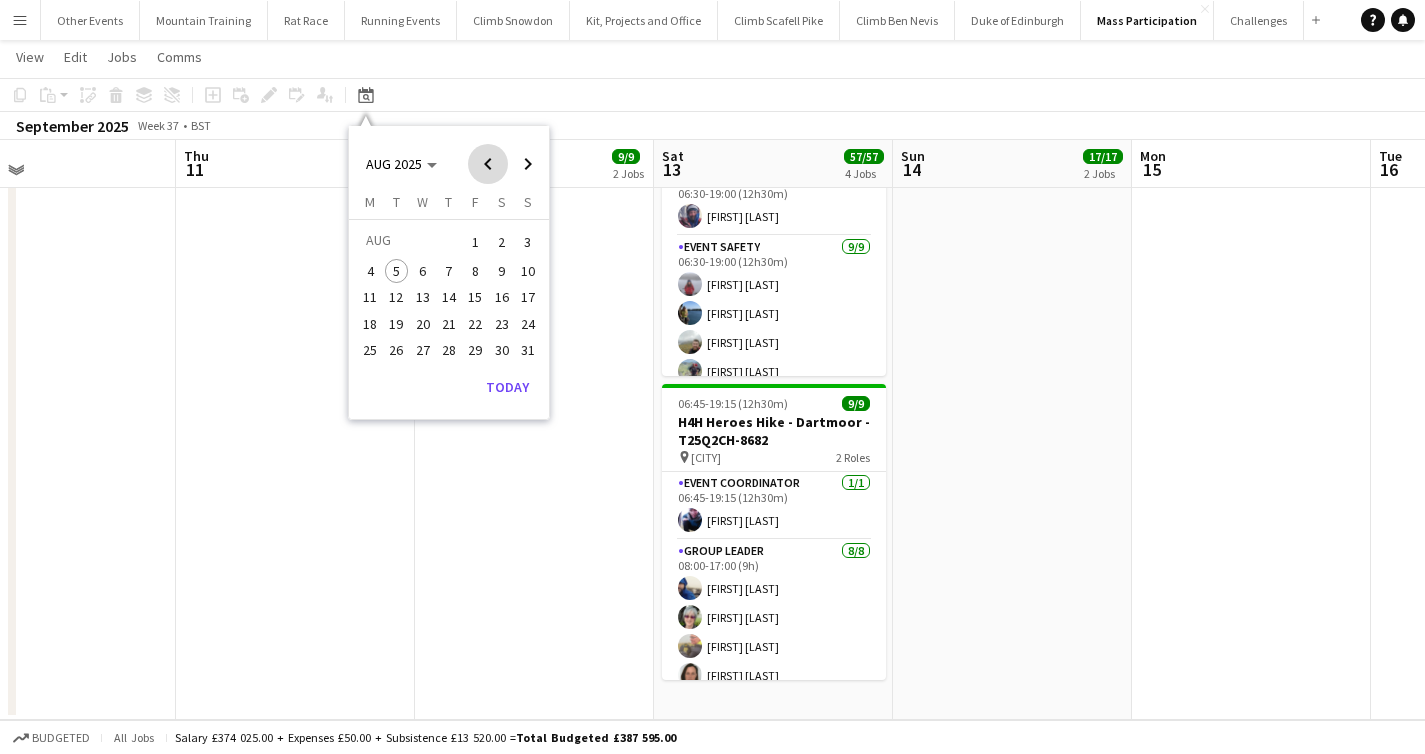 click at bounding box center (488, 164) 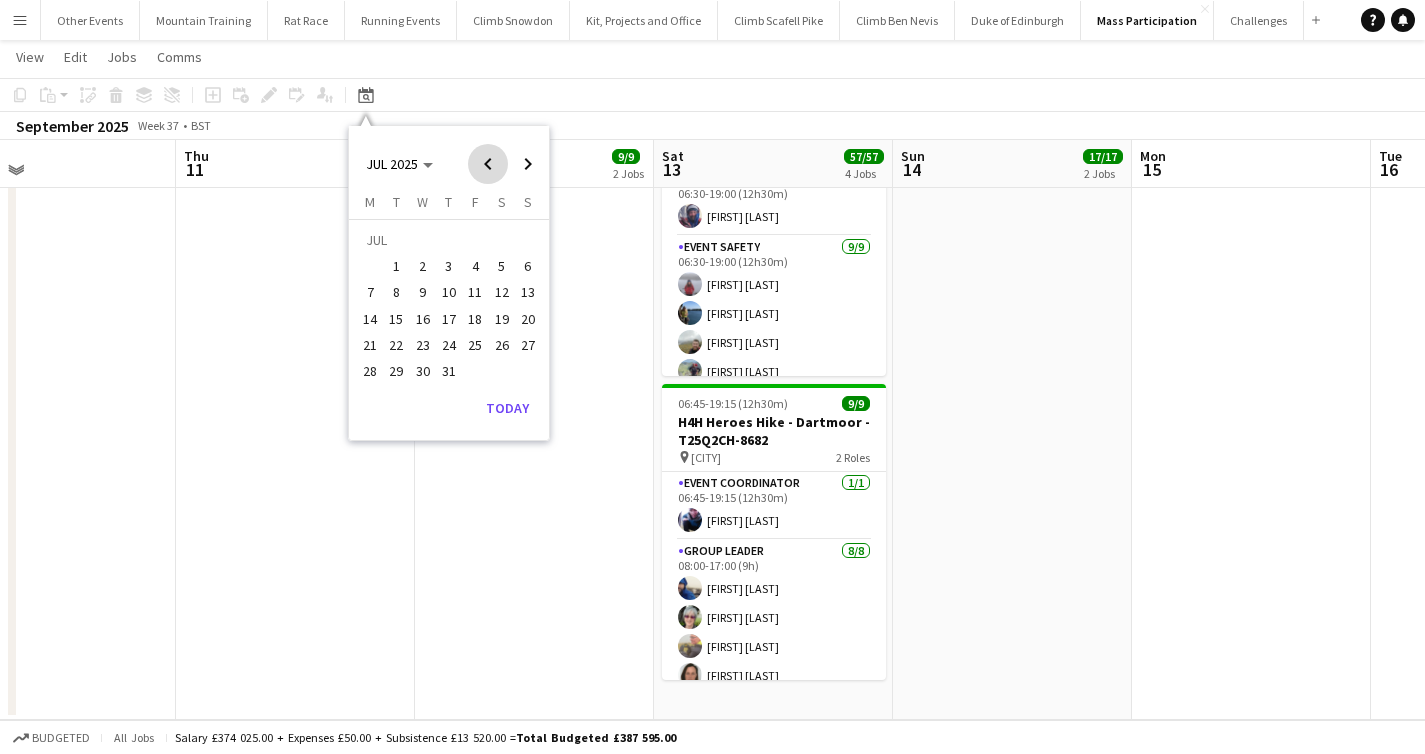 click at bounding box center (488, 164) 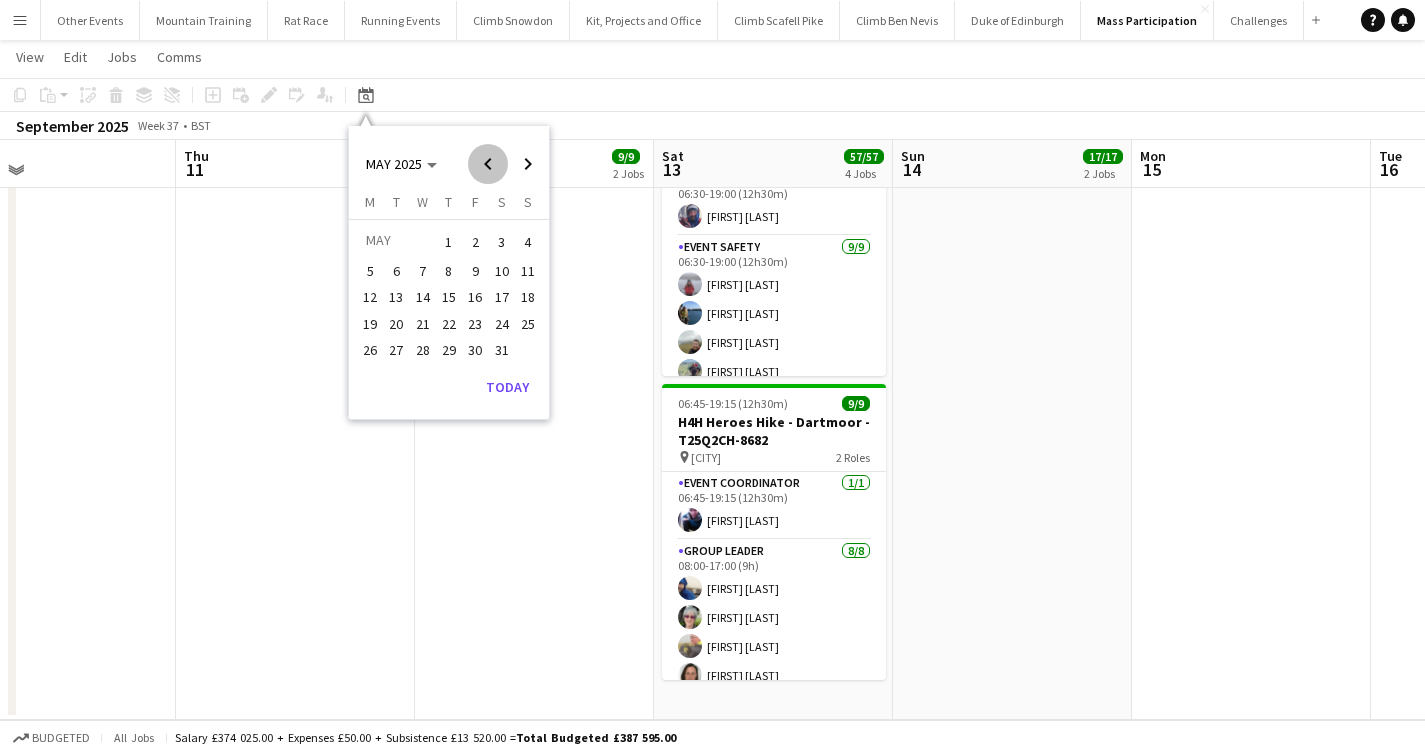 click at bounding box center [488, 164] 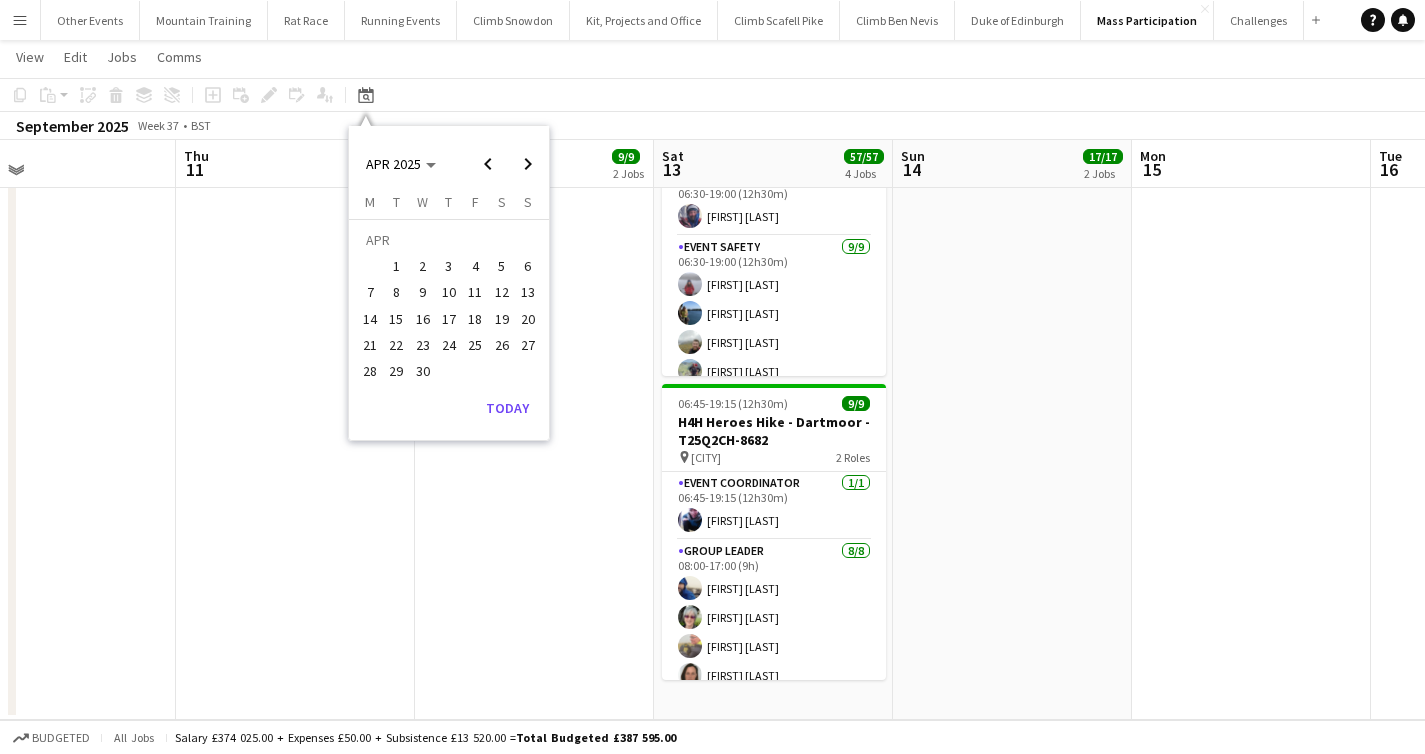 click on "5" at bounding box center [502, 266] 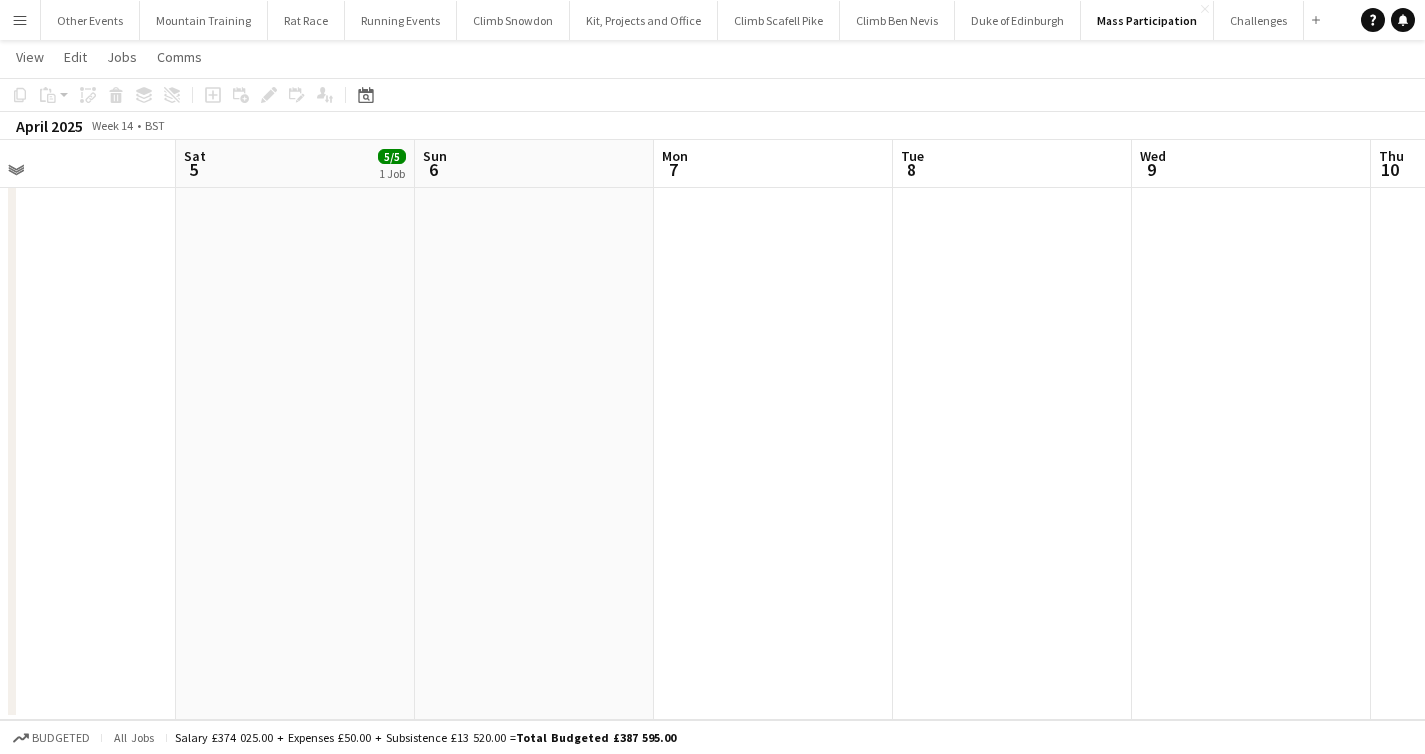 scroll, scrollTop: 0, scrollLeft: 688, axis: horizontal 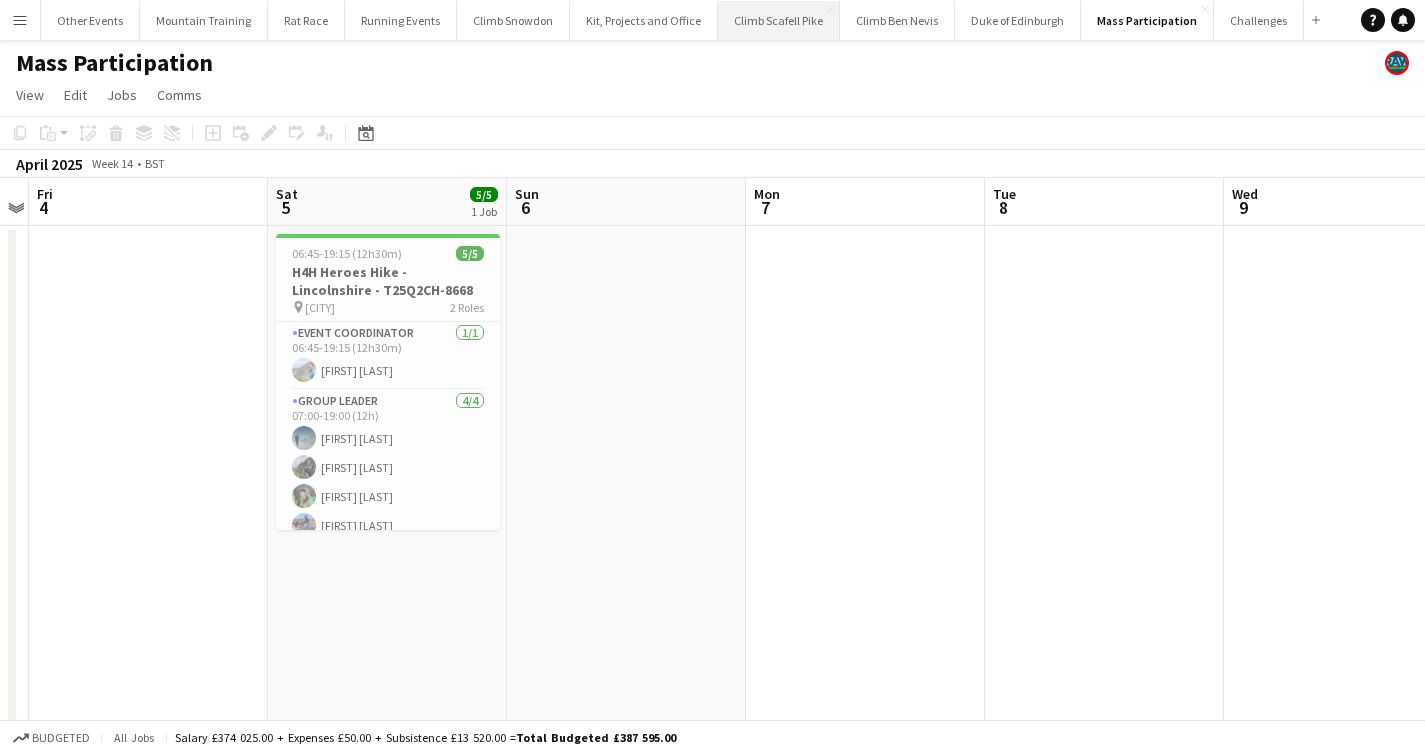 click on "Climb Scafell Pike
Close" at bounding box center (779, 20) 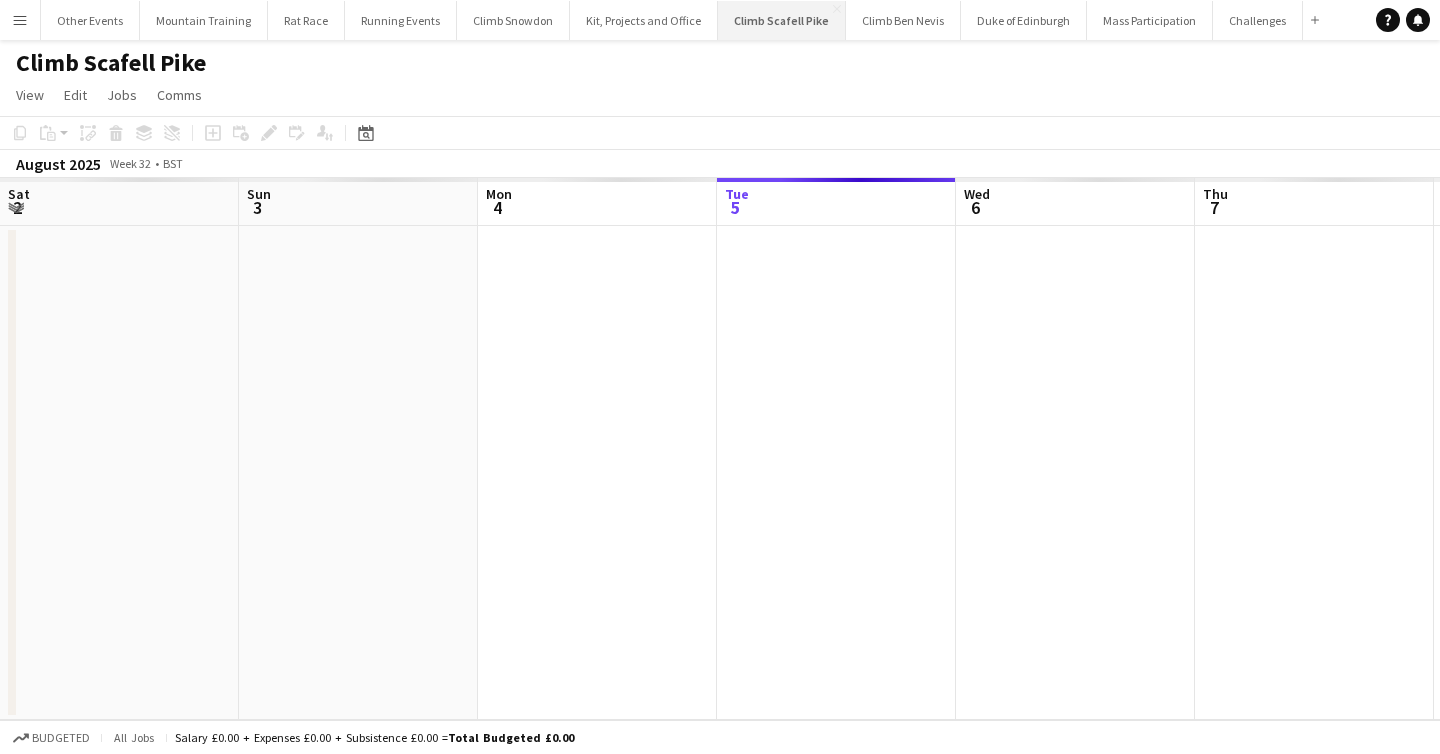 scroll, scrollTop: 0, scrollLeft: 478, axis: horizontal 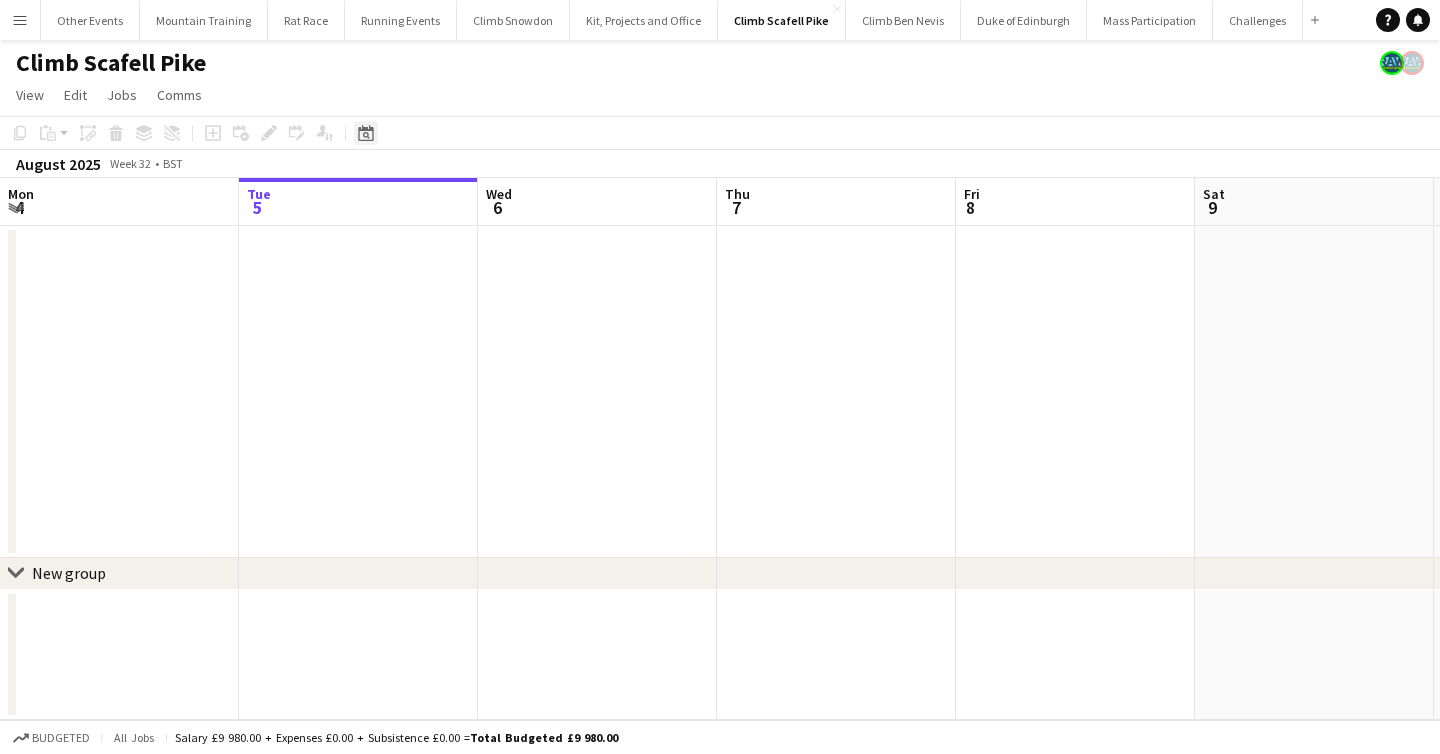 click 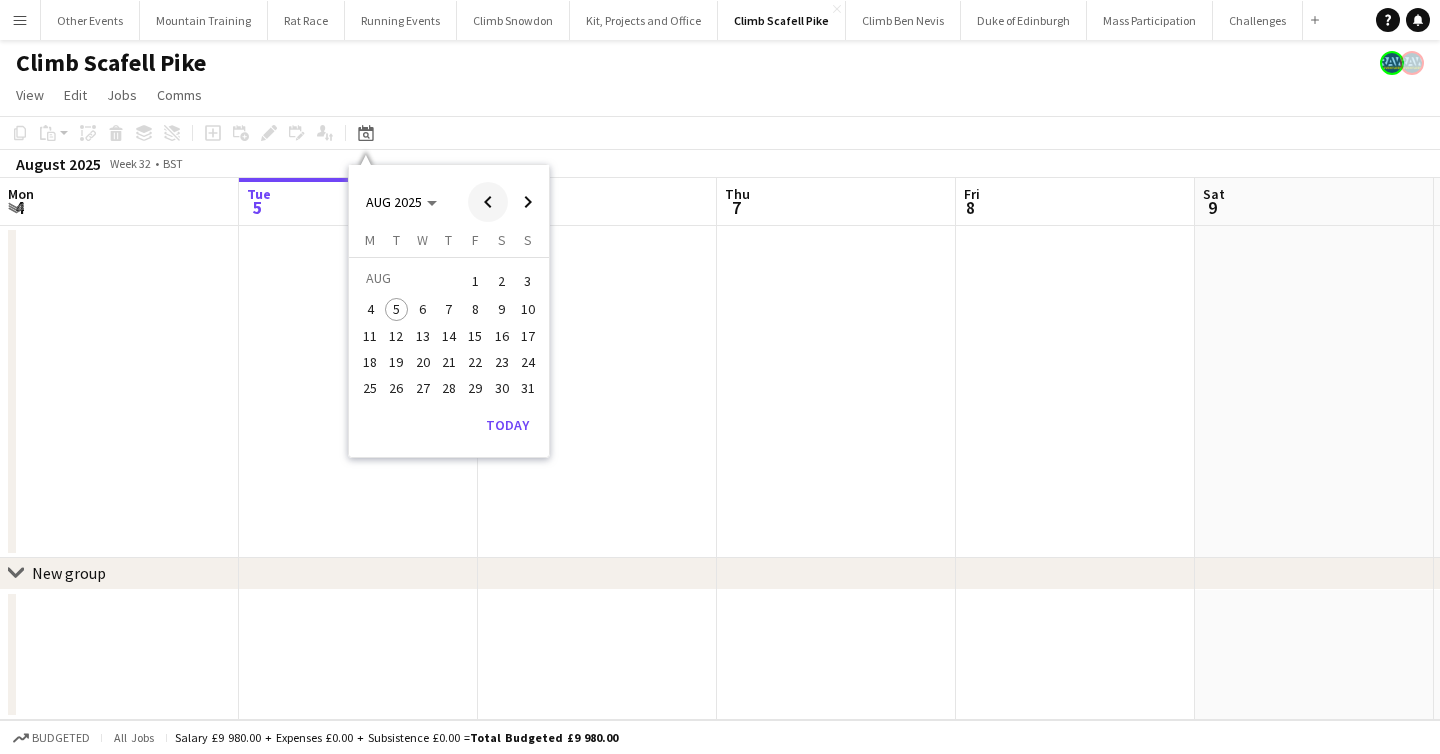 click at bounding box center [488, 202] 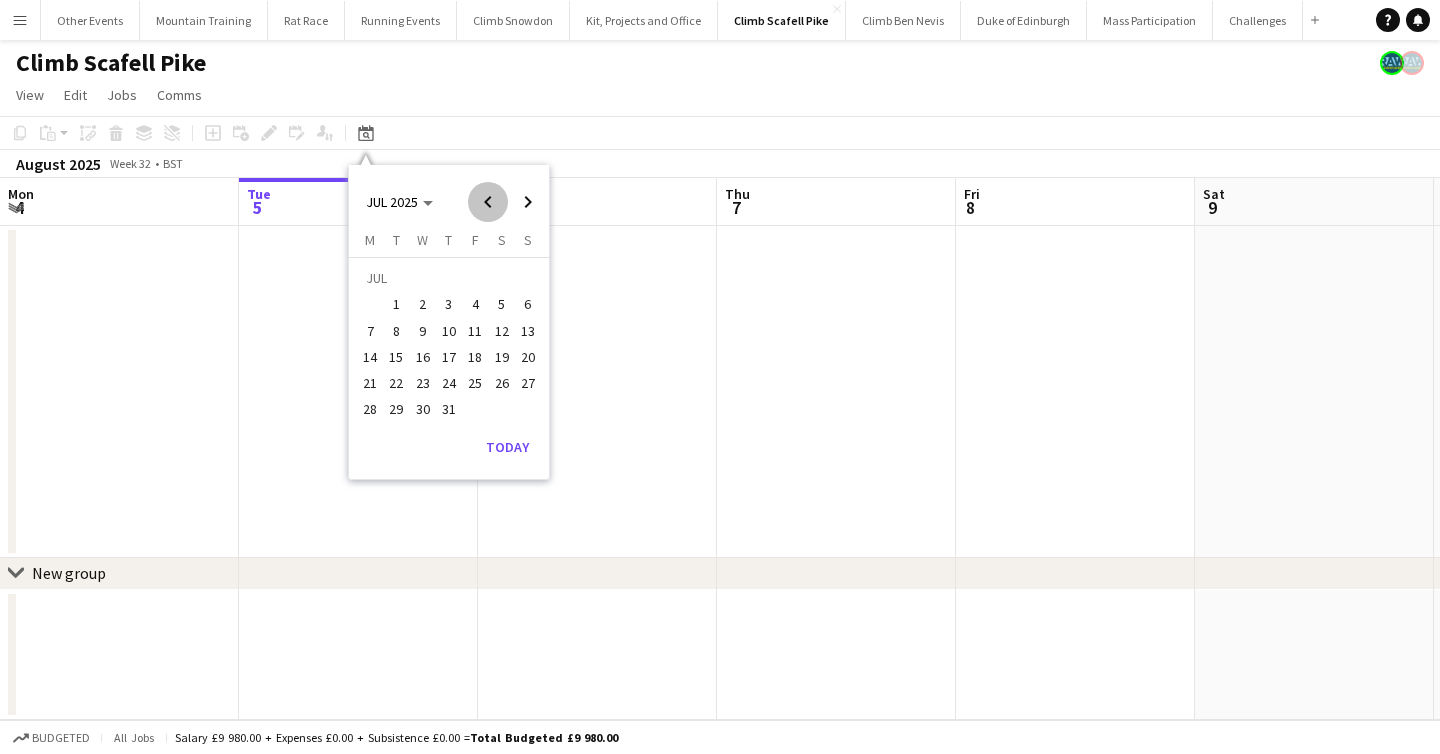 click at bounding box center (488, 202) 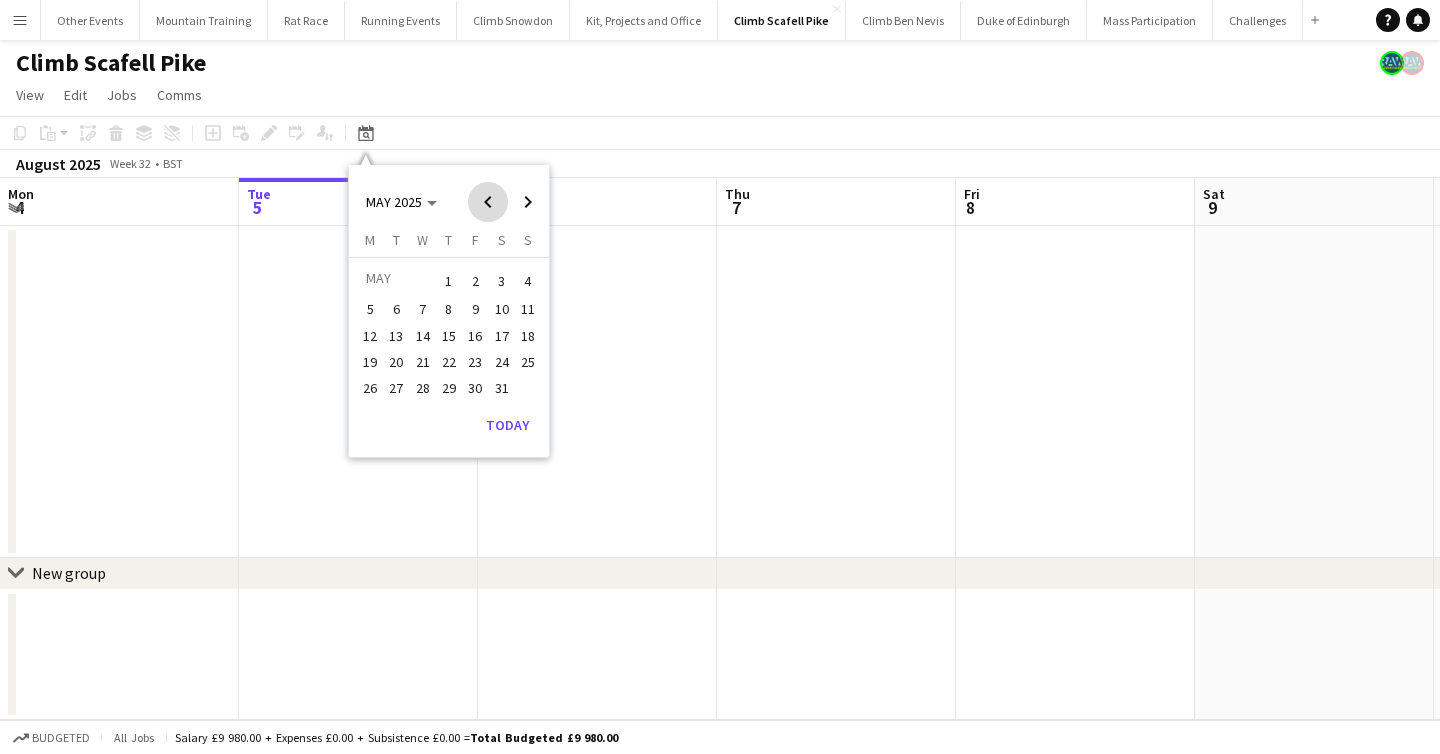 click at bounding box center [488, 202] 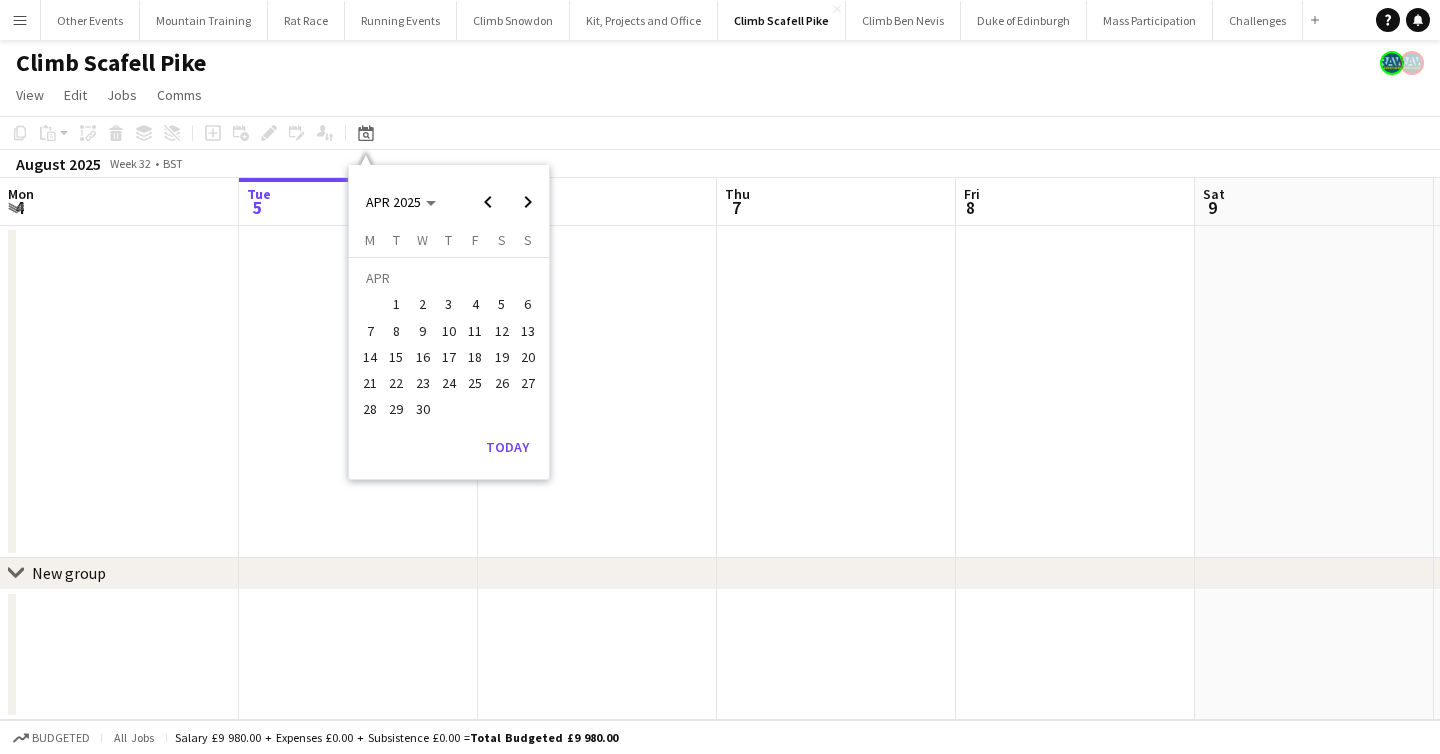 click on "26" at bounding box center (502, 383) 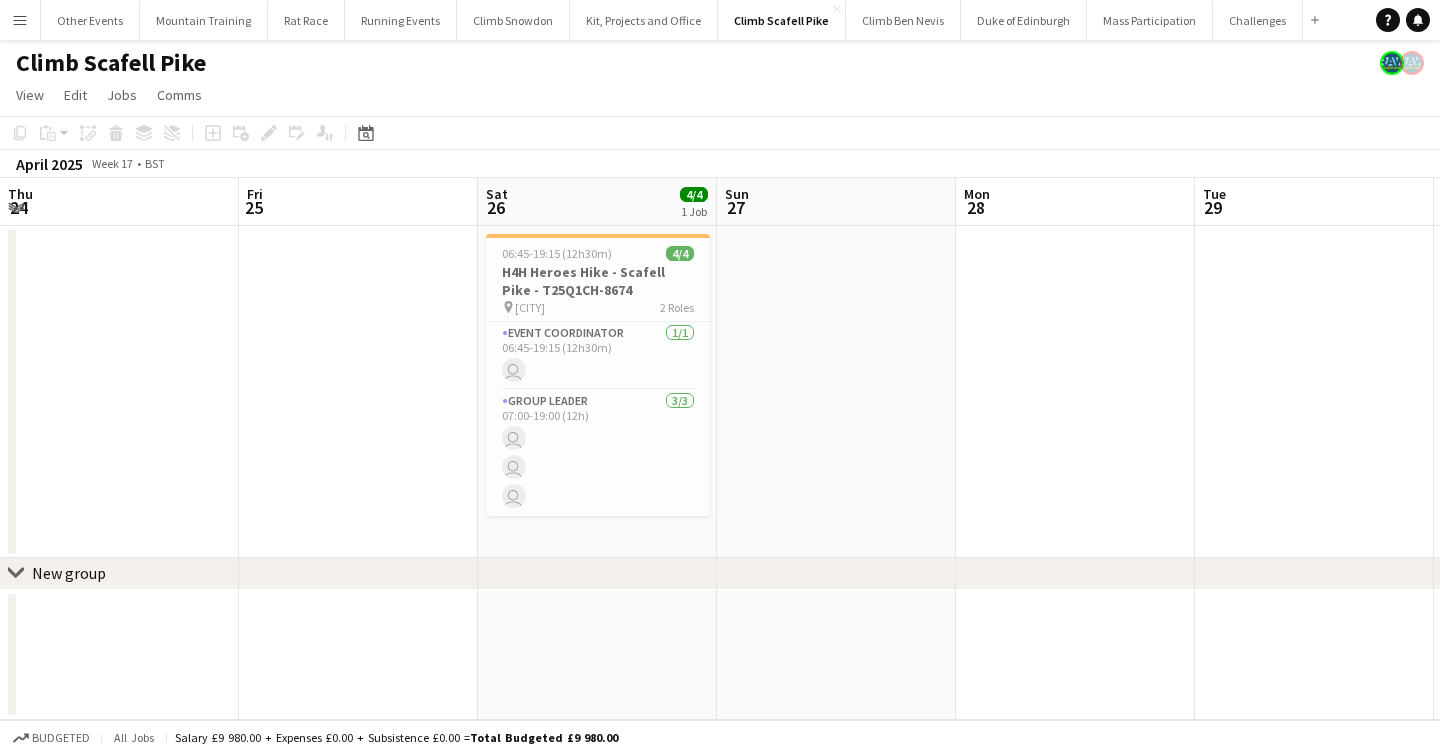 scroll, scrollTop: 0, scrollLeft: 688, axis: horizontal 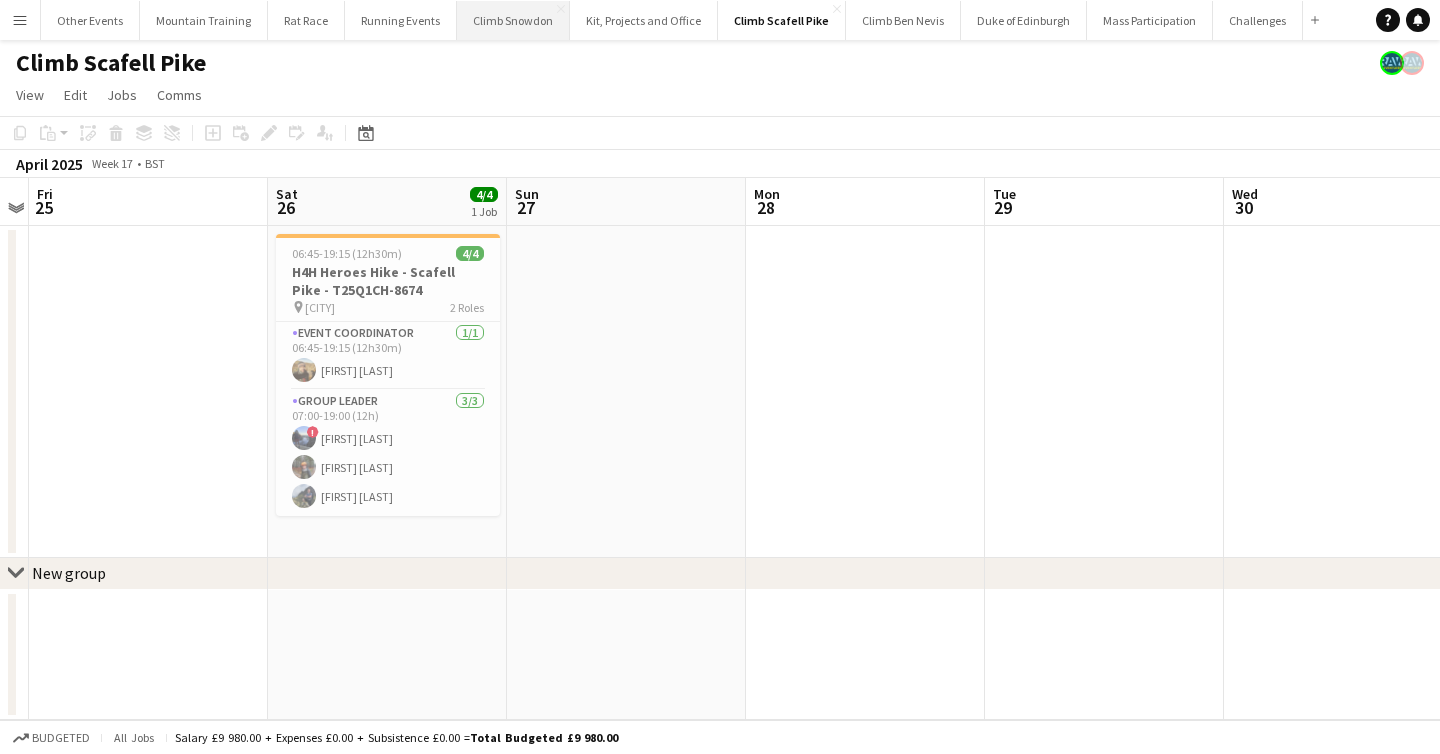click on "Climb Snowdon
Close" at bounding box center (513, 20) 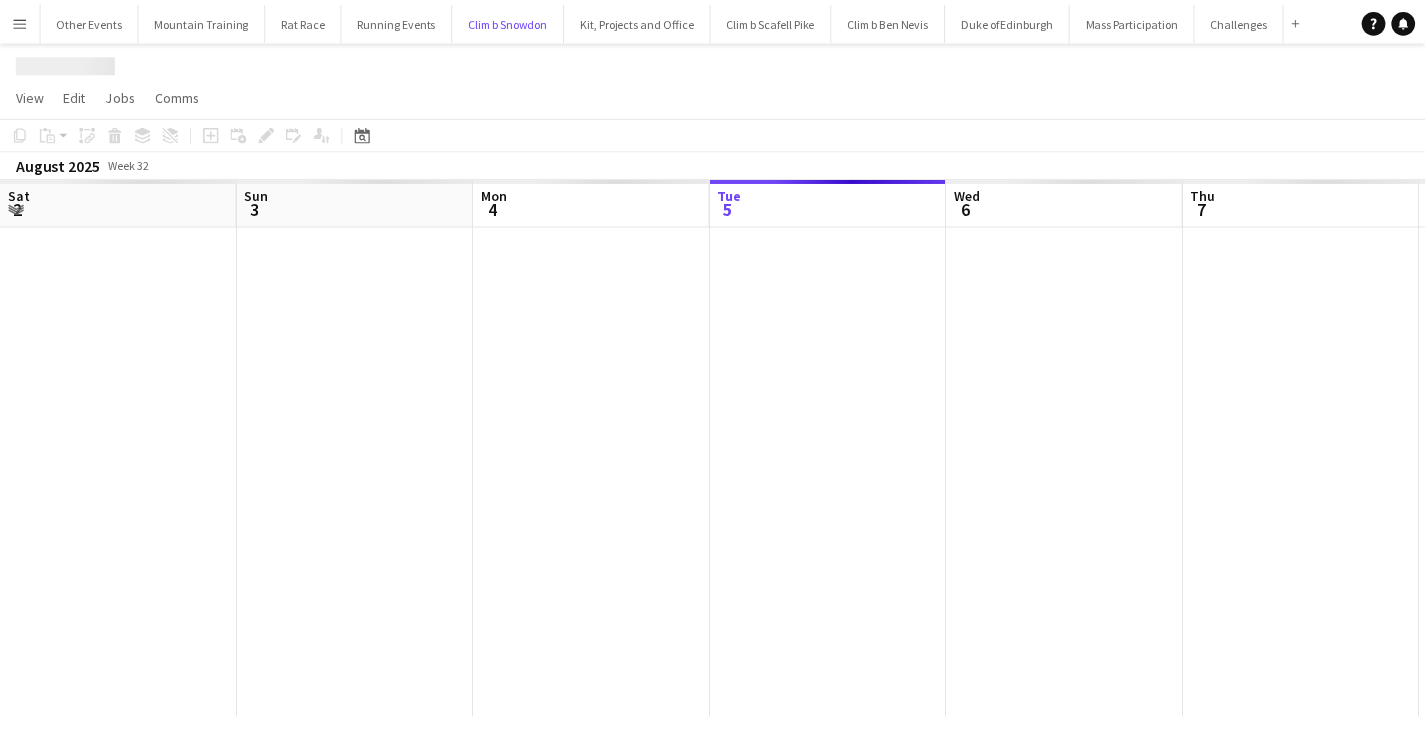 scroll, scrollTop: 0, scrollLeft: 478, axis: horizontal 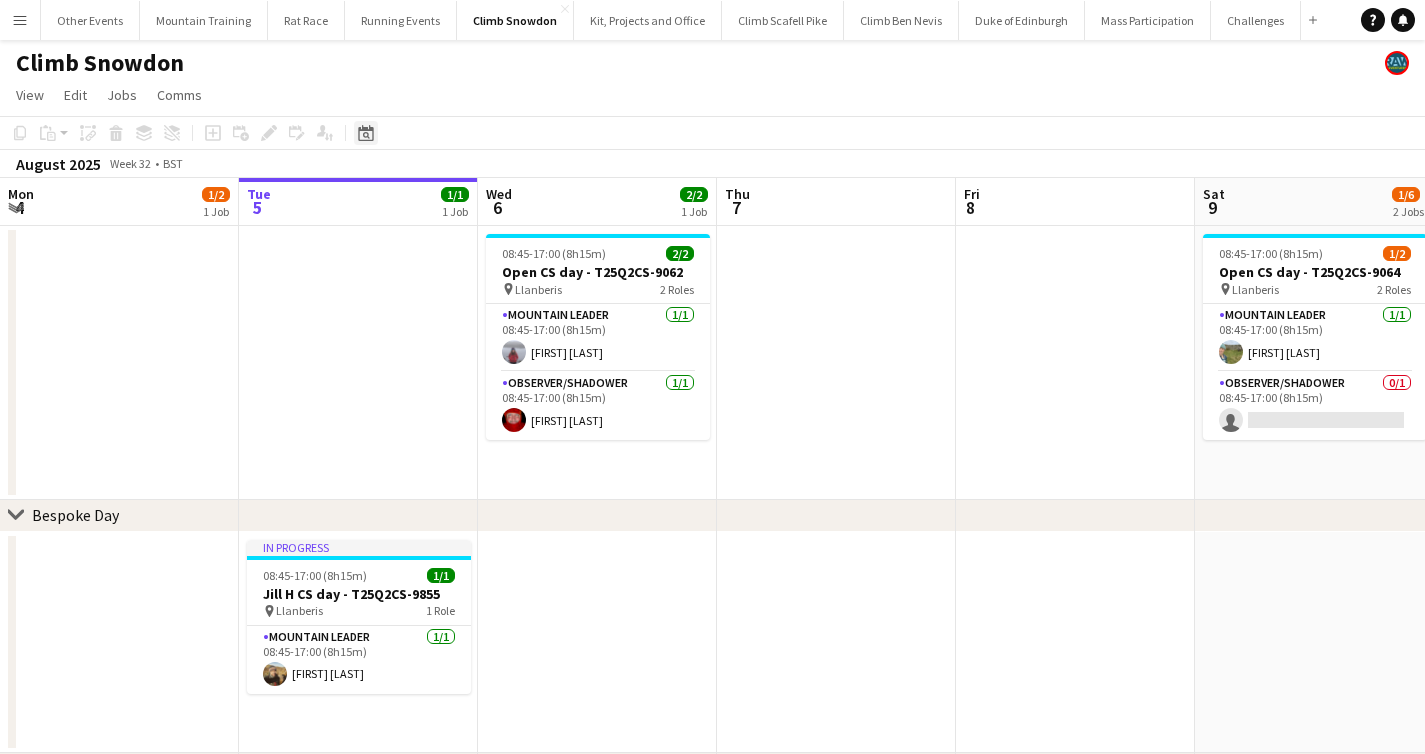 click 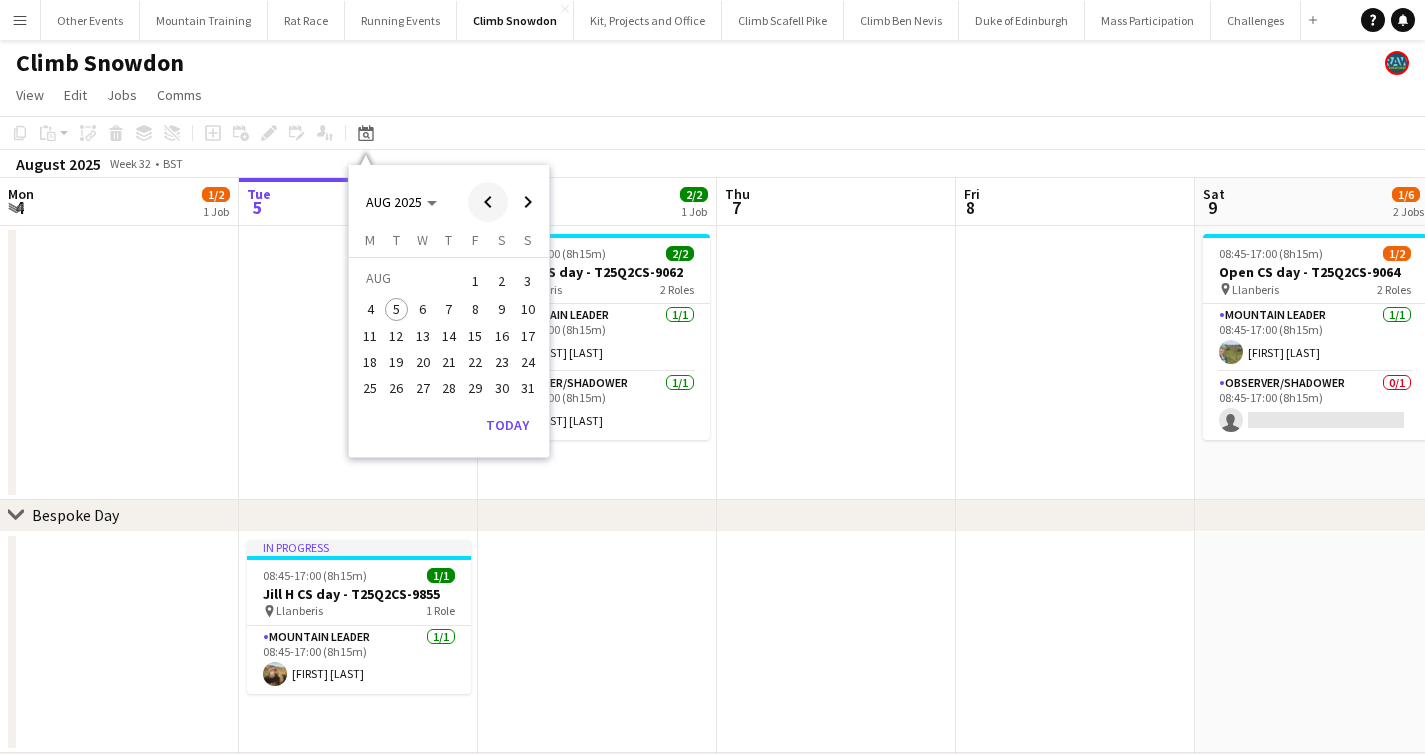 click at bounding box center (488, 202) 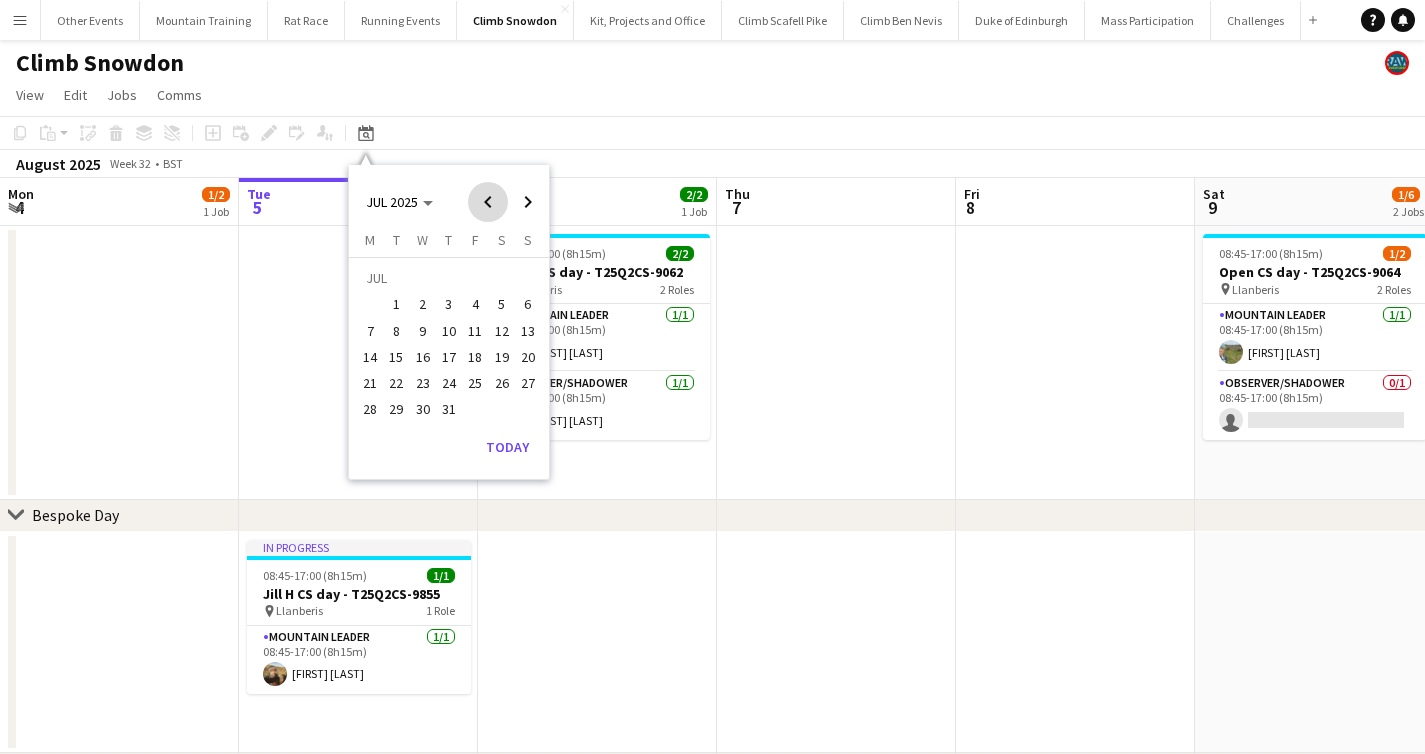 click at bounding box center [488, 202] 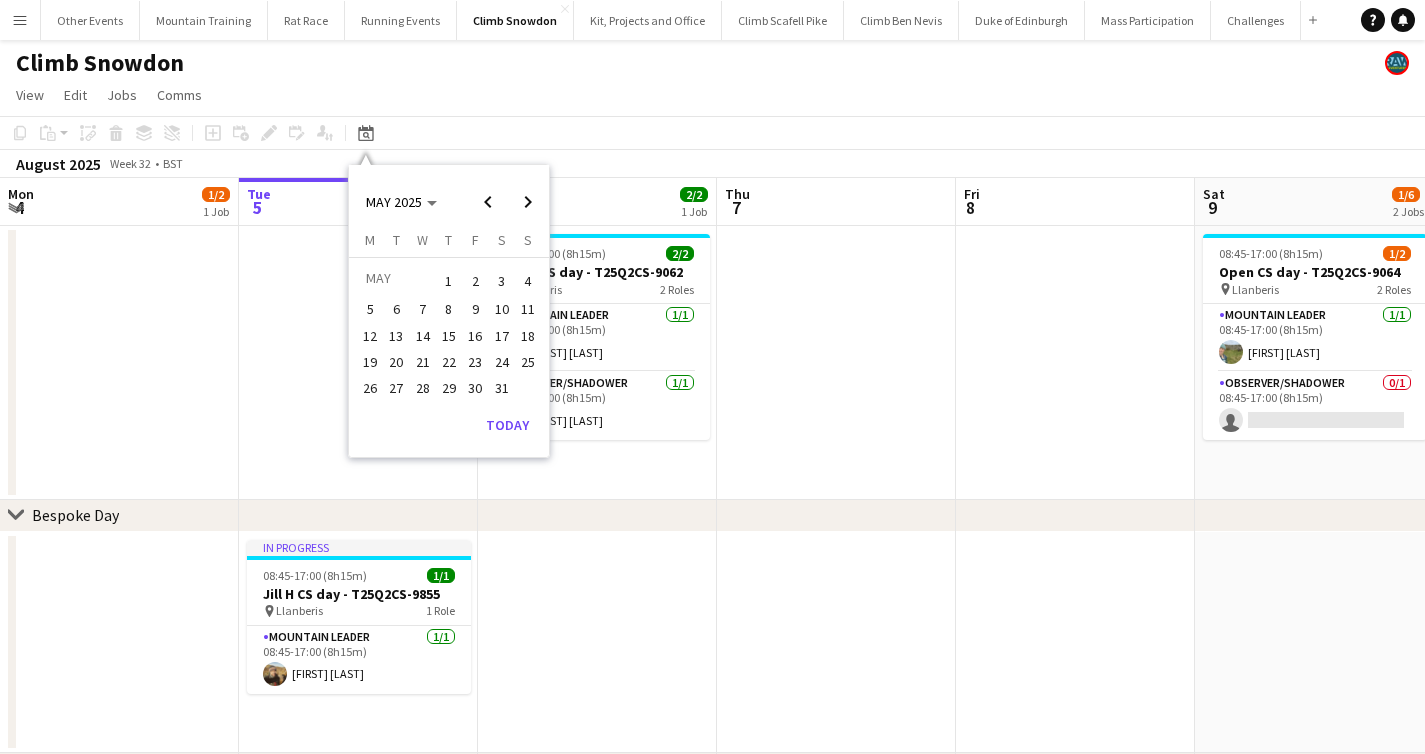 click on "17" at bounding box center (502, 336) 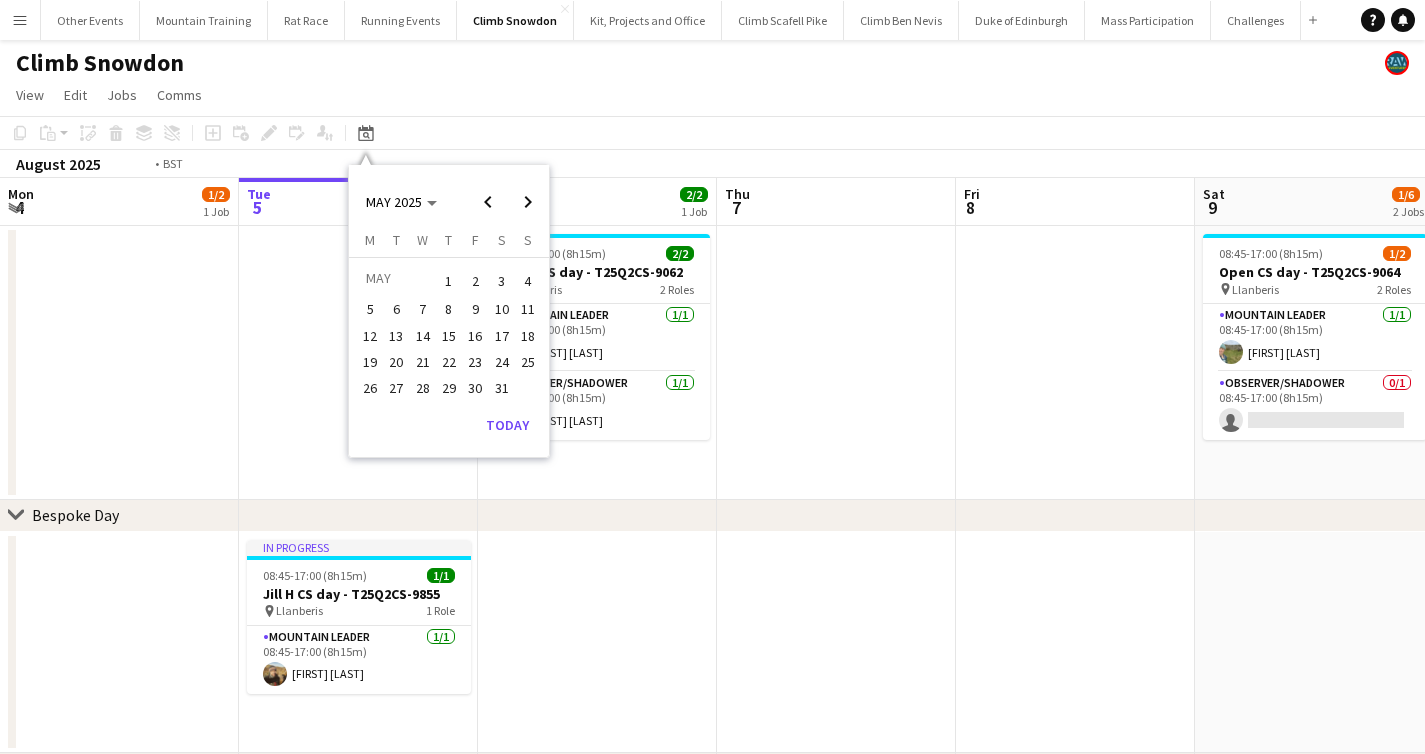 scroll, scrollTop: 0, scrollLeft: 688, axis: horizontal 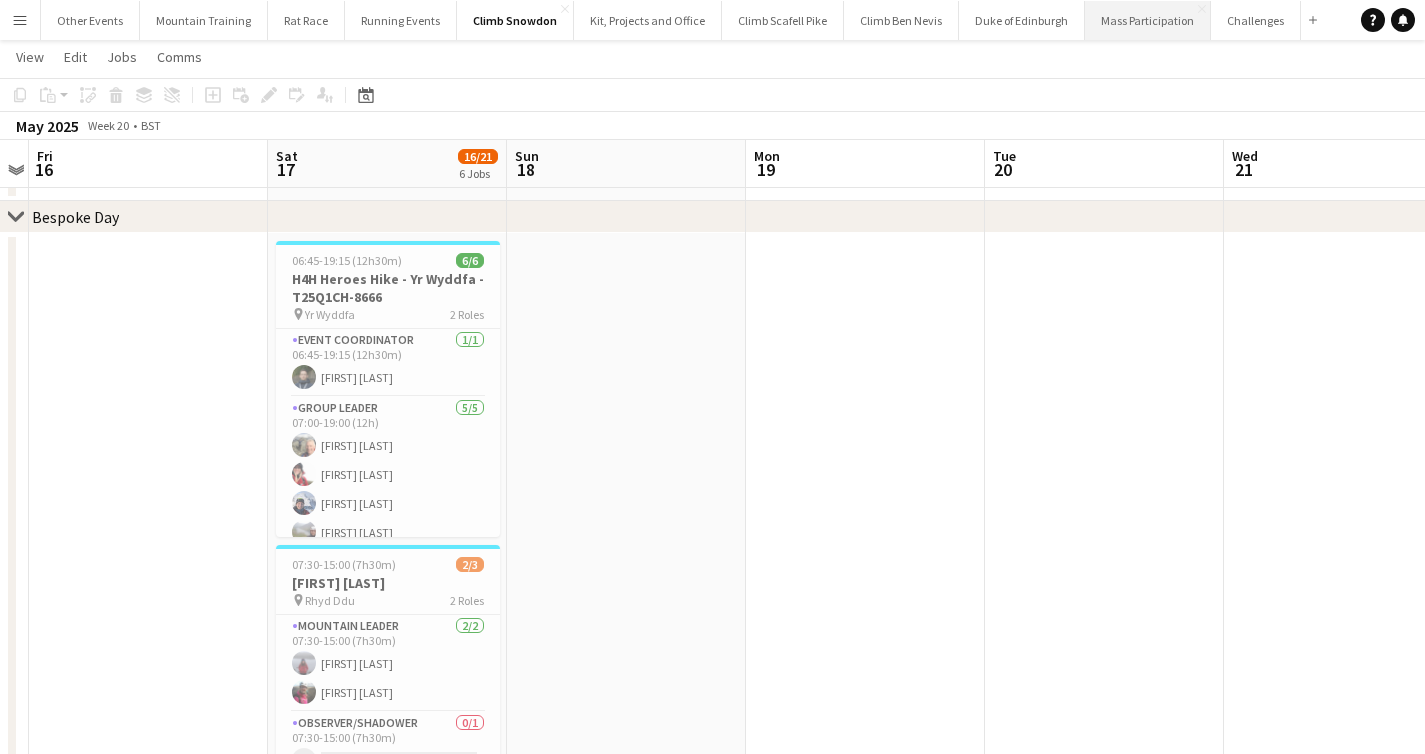 click on "Mass Participation
Close" at bounding box center (1148, 20) 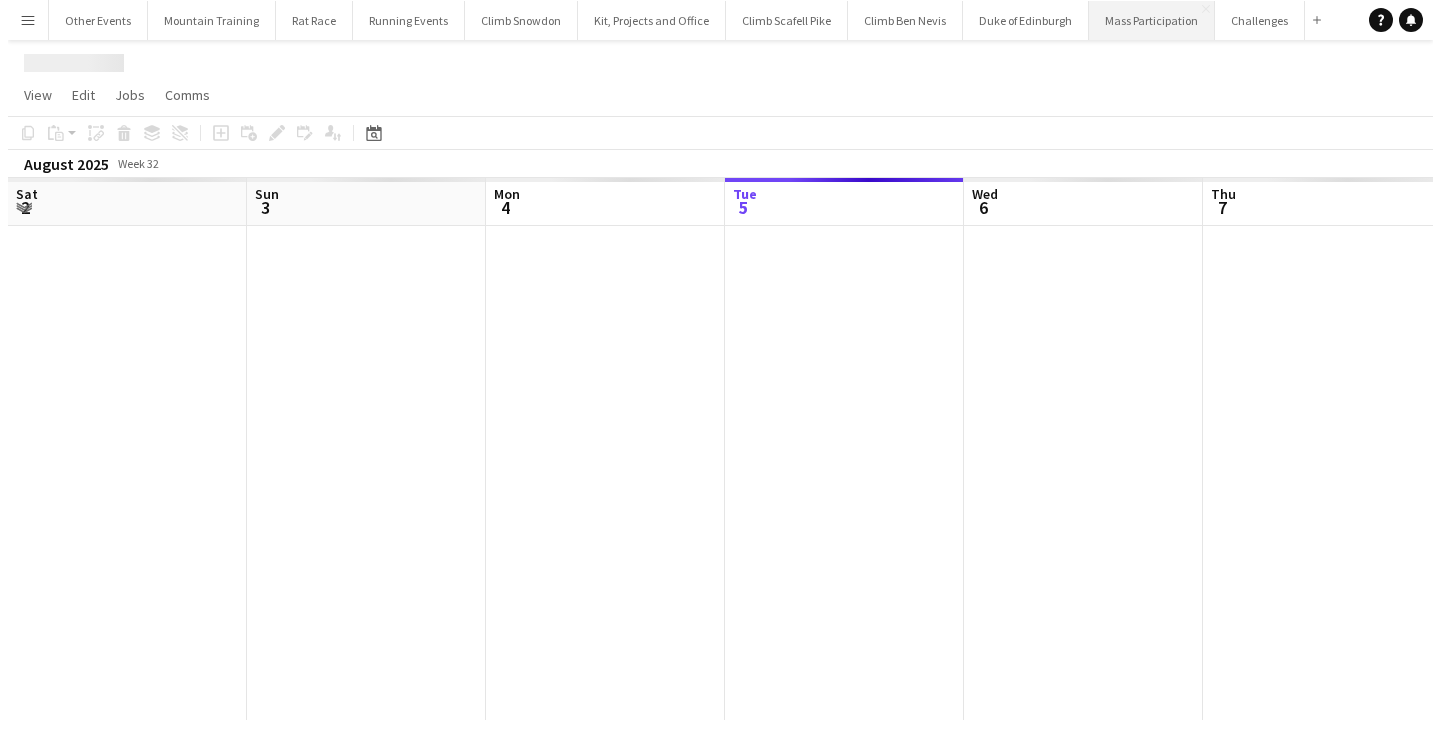 scroll, scrollTop: 0, scrollLeft: 0, axis: both 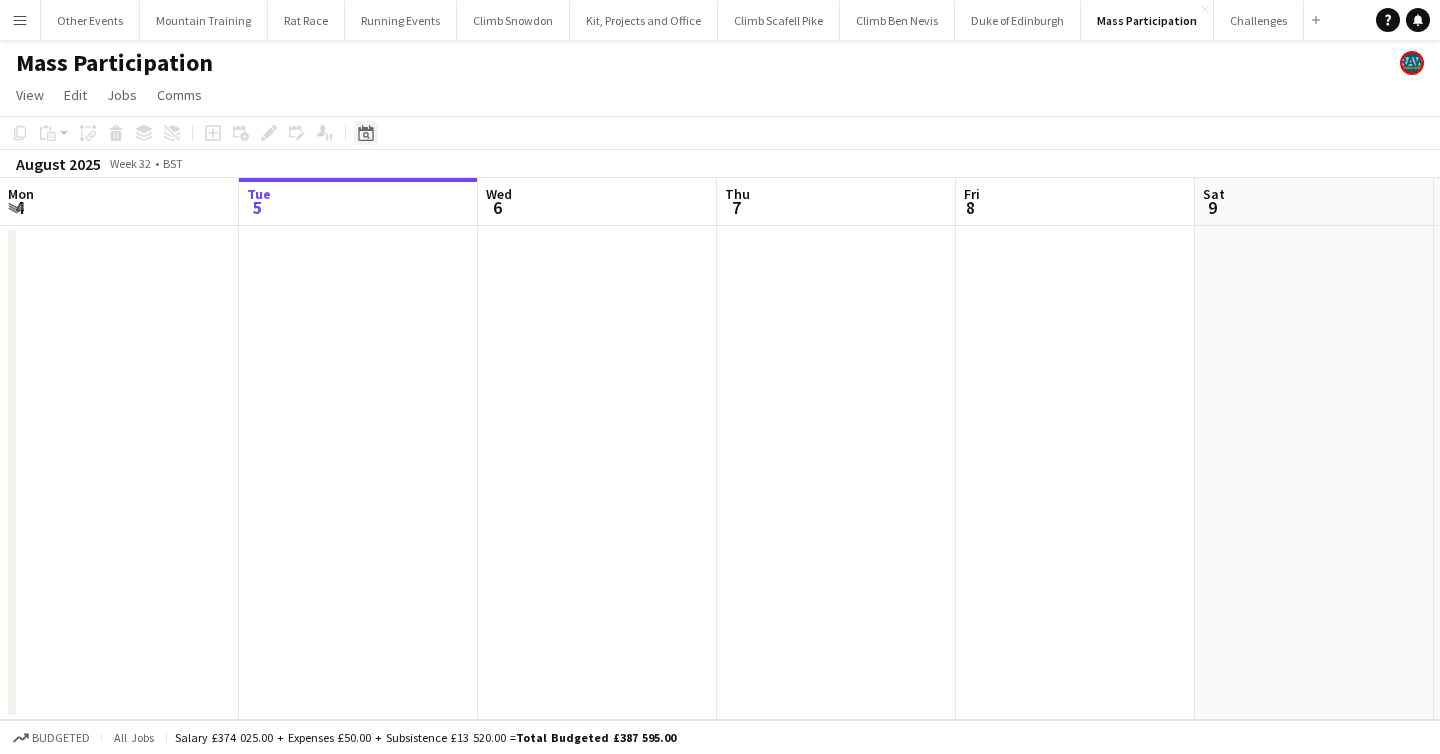 click 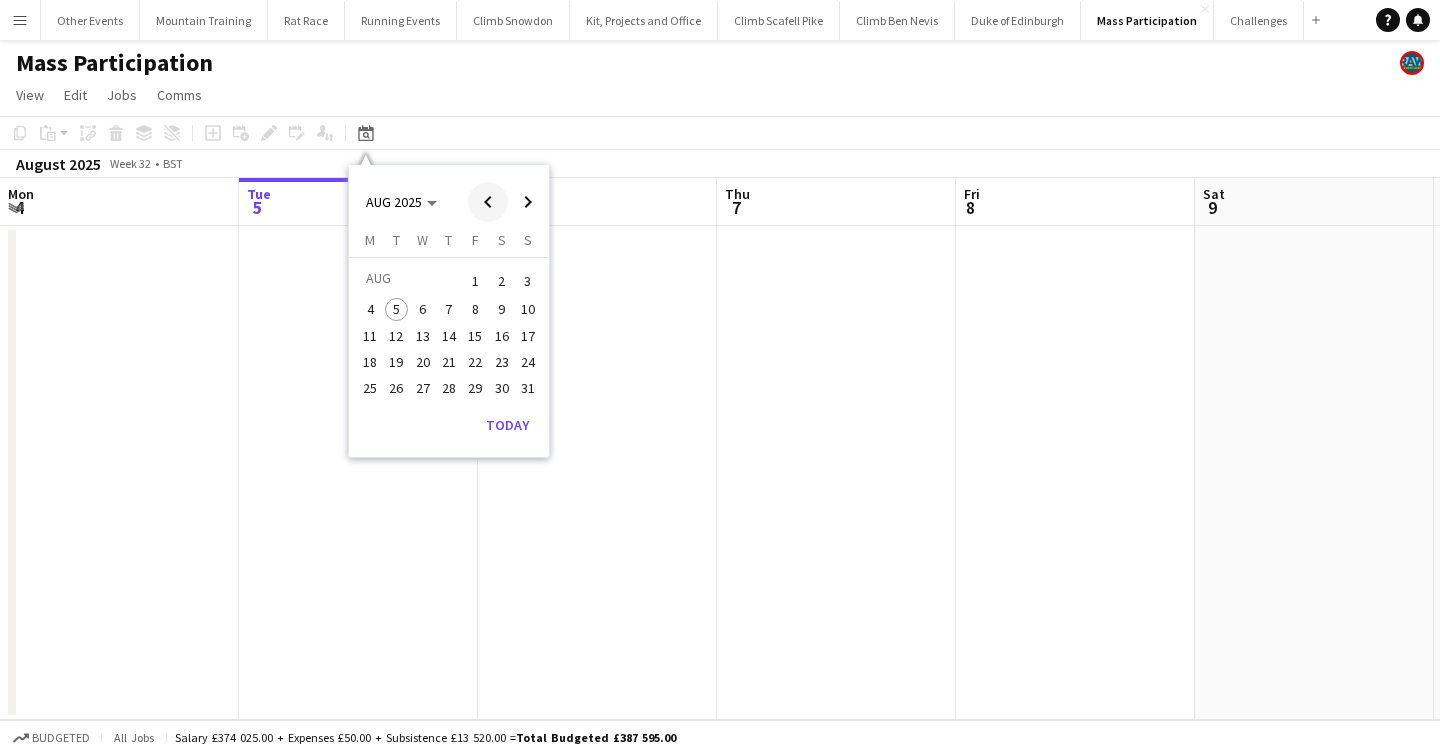 click at bounding box center (488, 202) 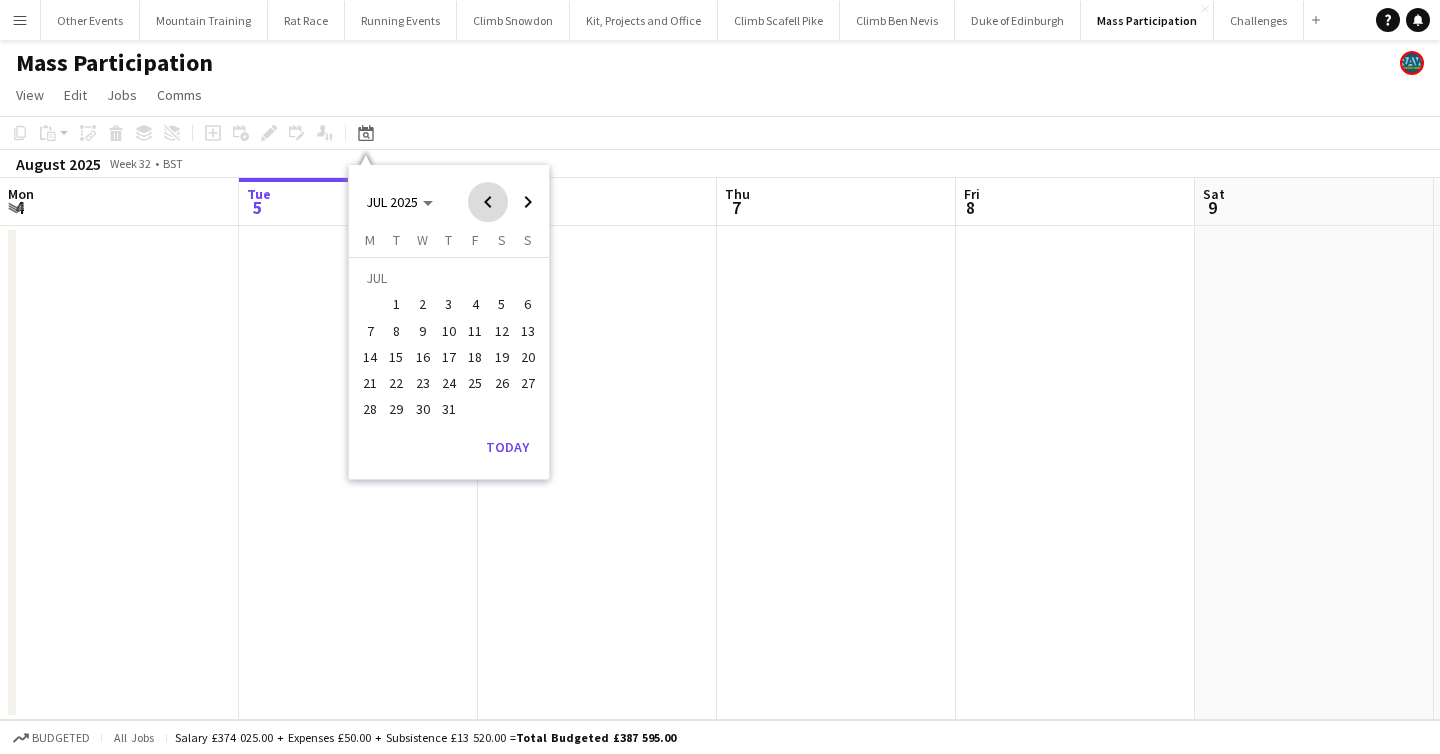 click at bounding box center [488, 202] 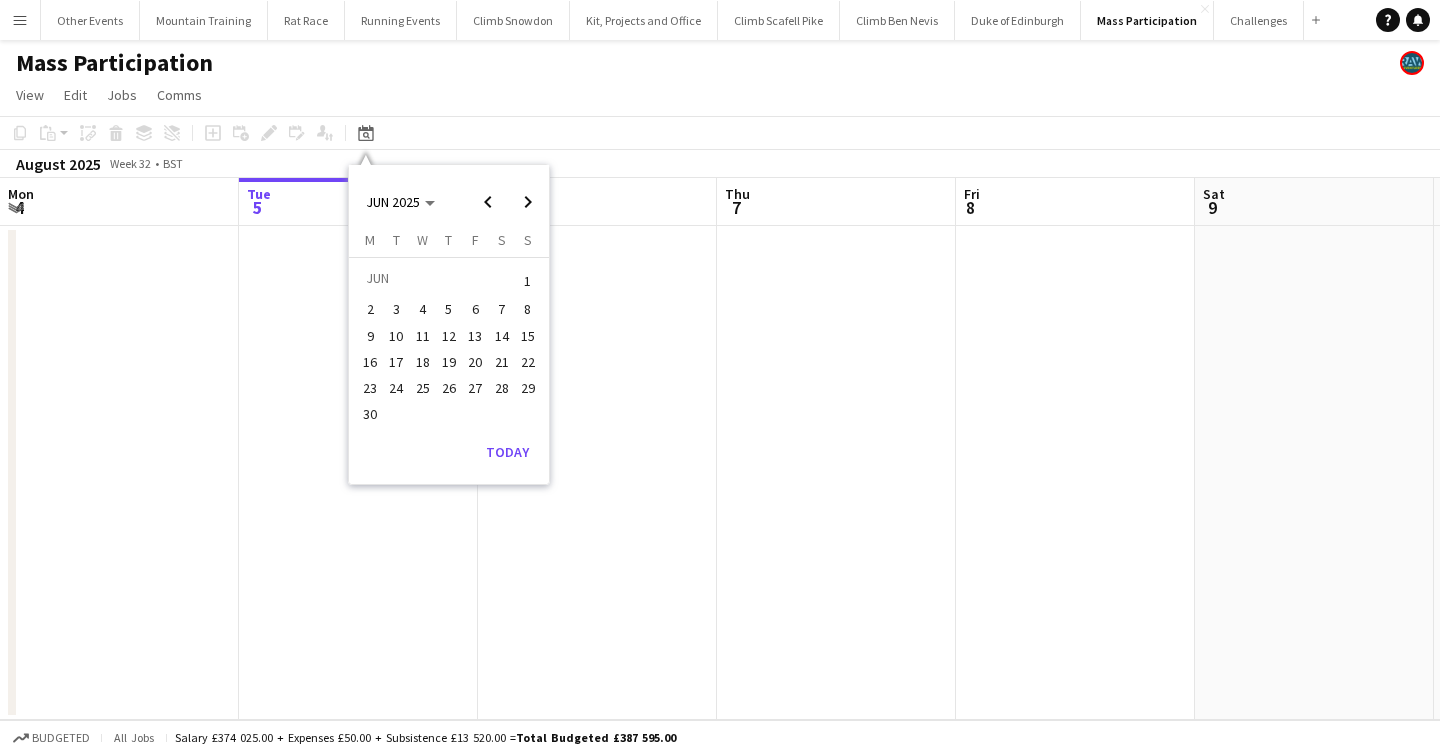 click at bounding box center (488, 202) 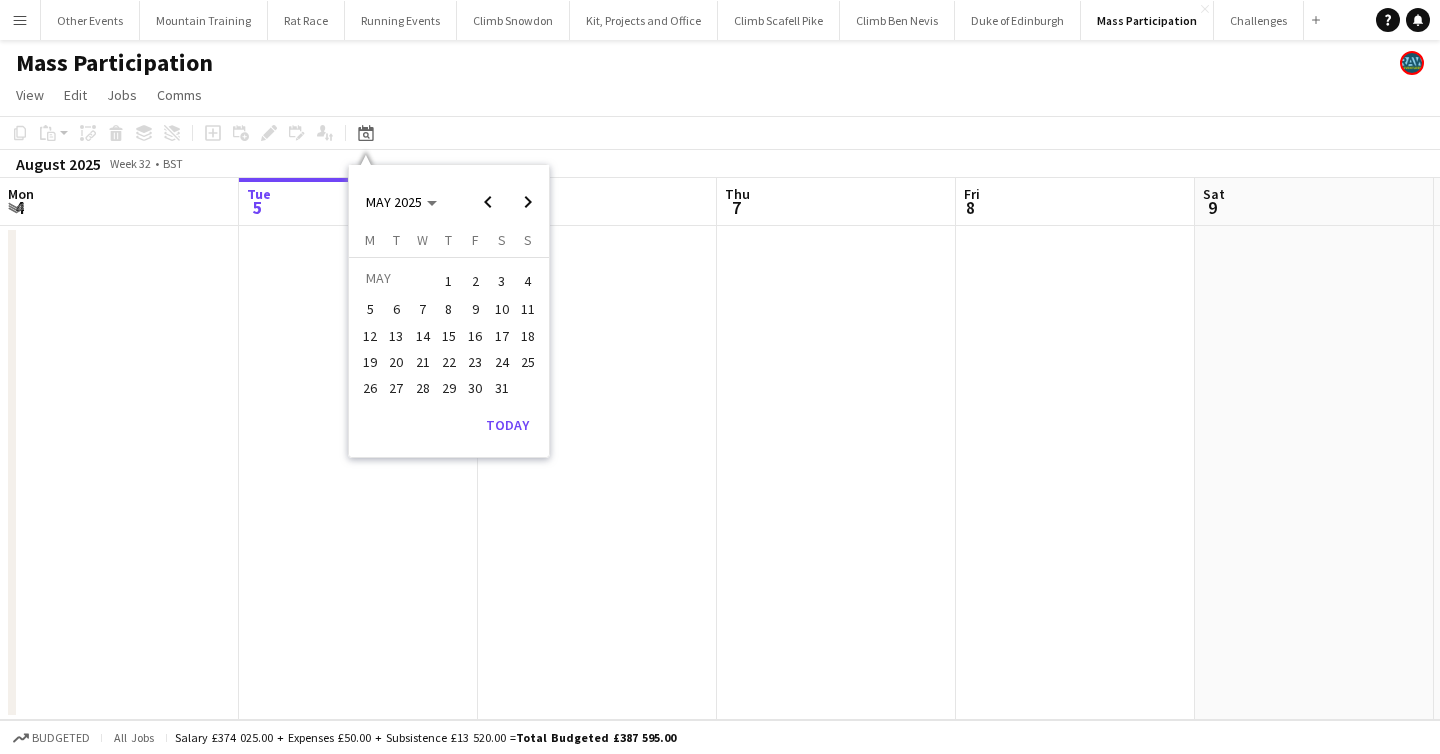 click on "24" at bounding box center [502, 362] 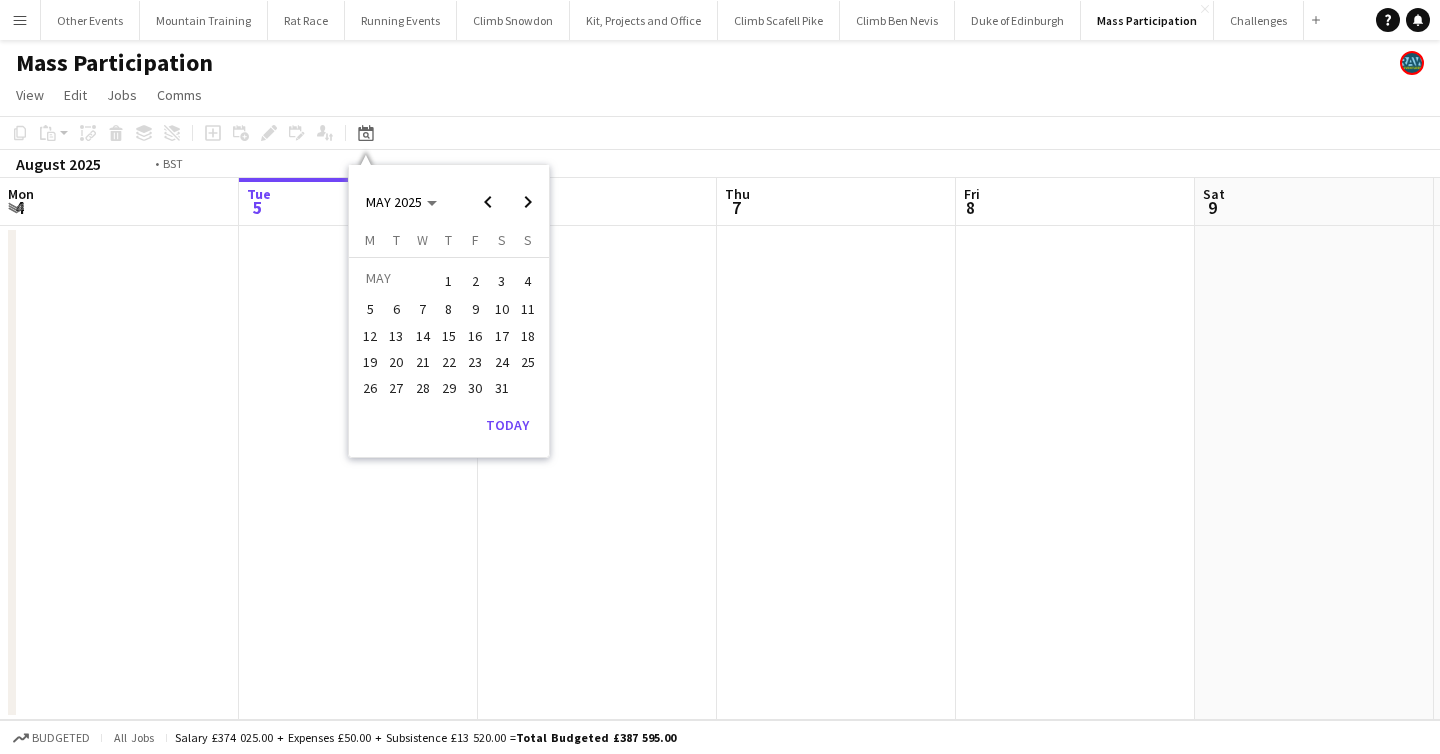 scroll, scrollTop: 0, scrollLeft: 688, axis: horizontal 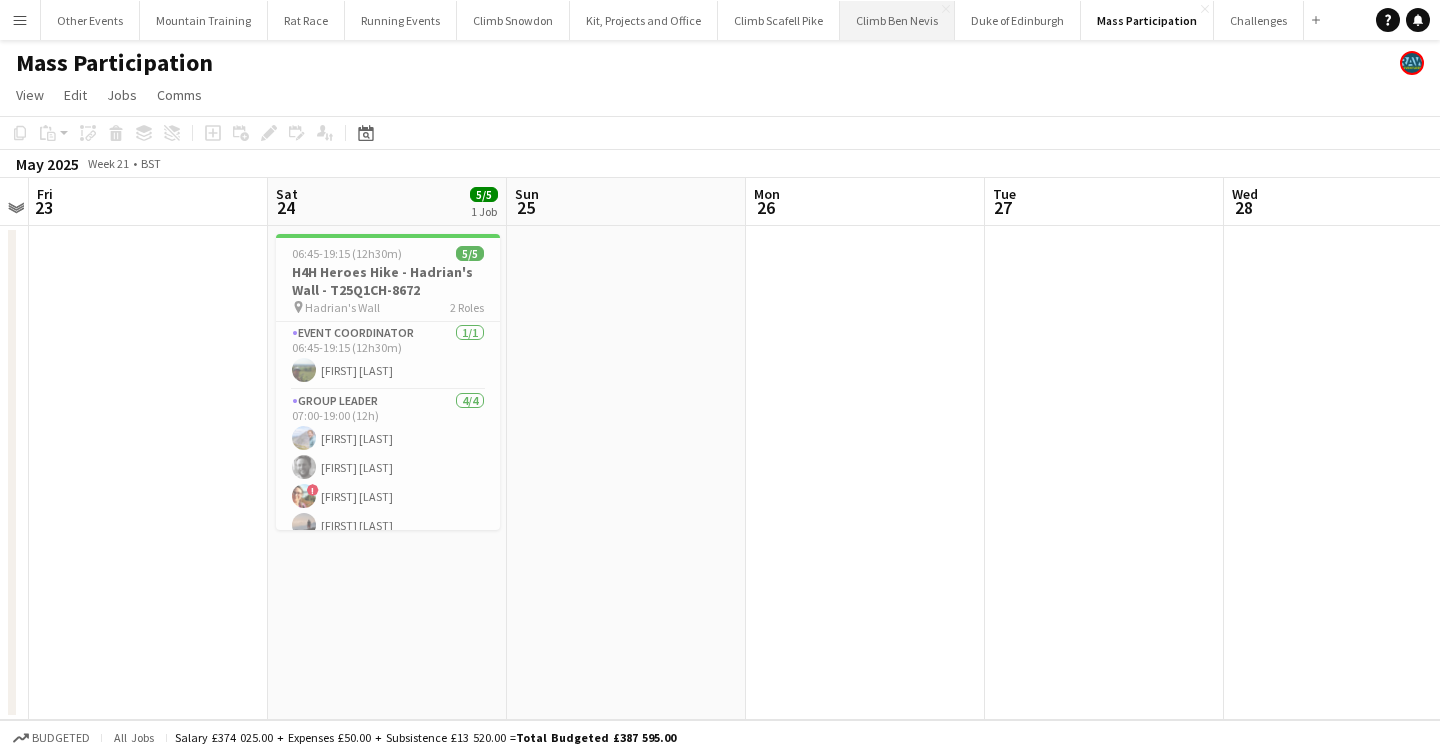 click on "Climb Ben Nevis
Close" at bounding box center [897, 20] 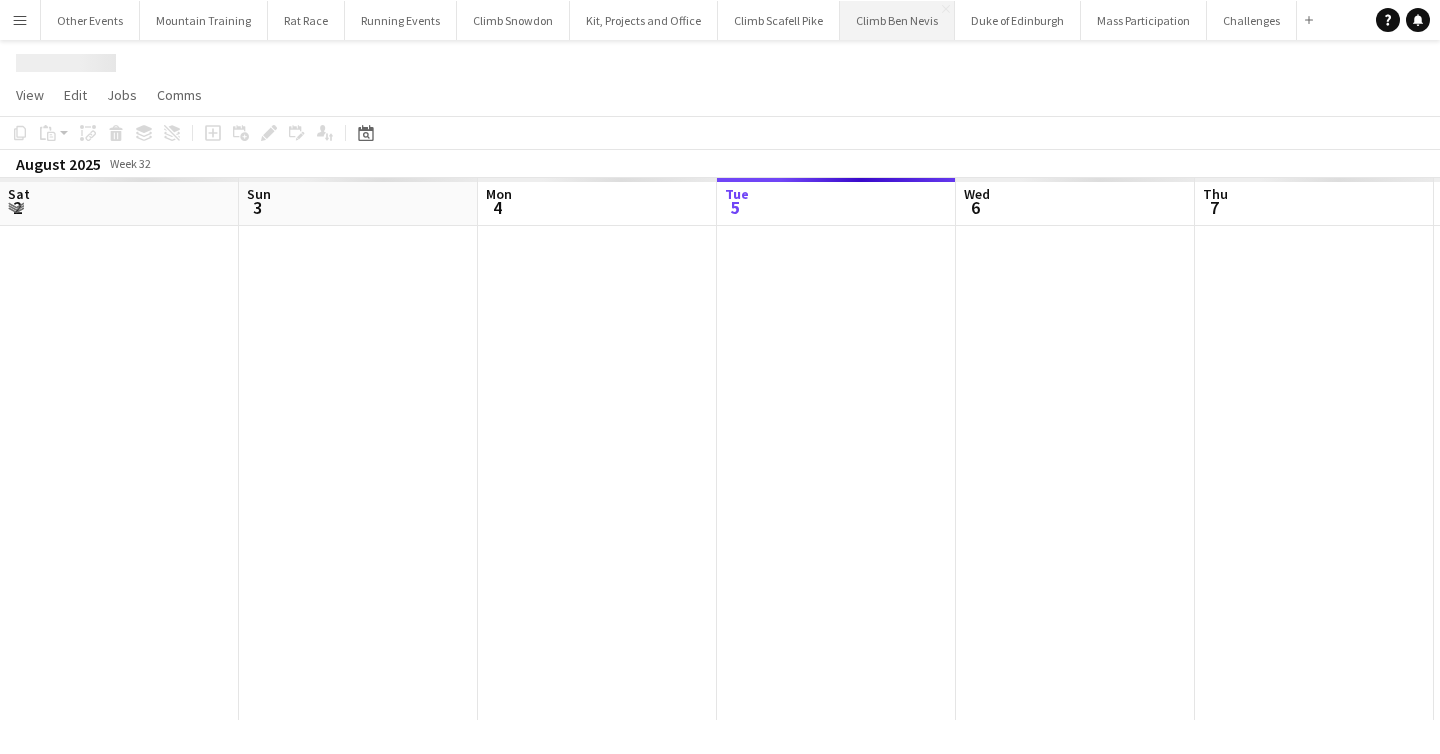 scroll, scrollTop: 0, scrollLeft: 478, axis: horizontal 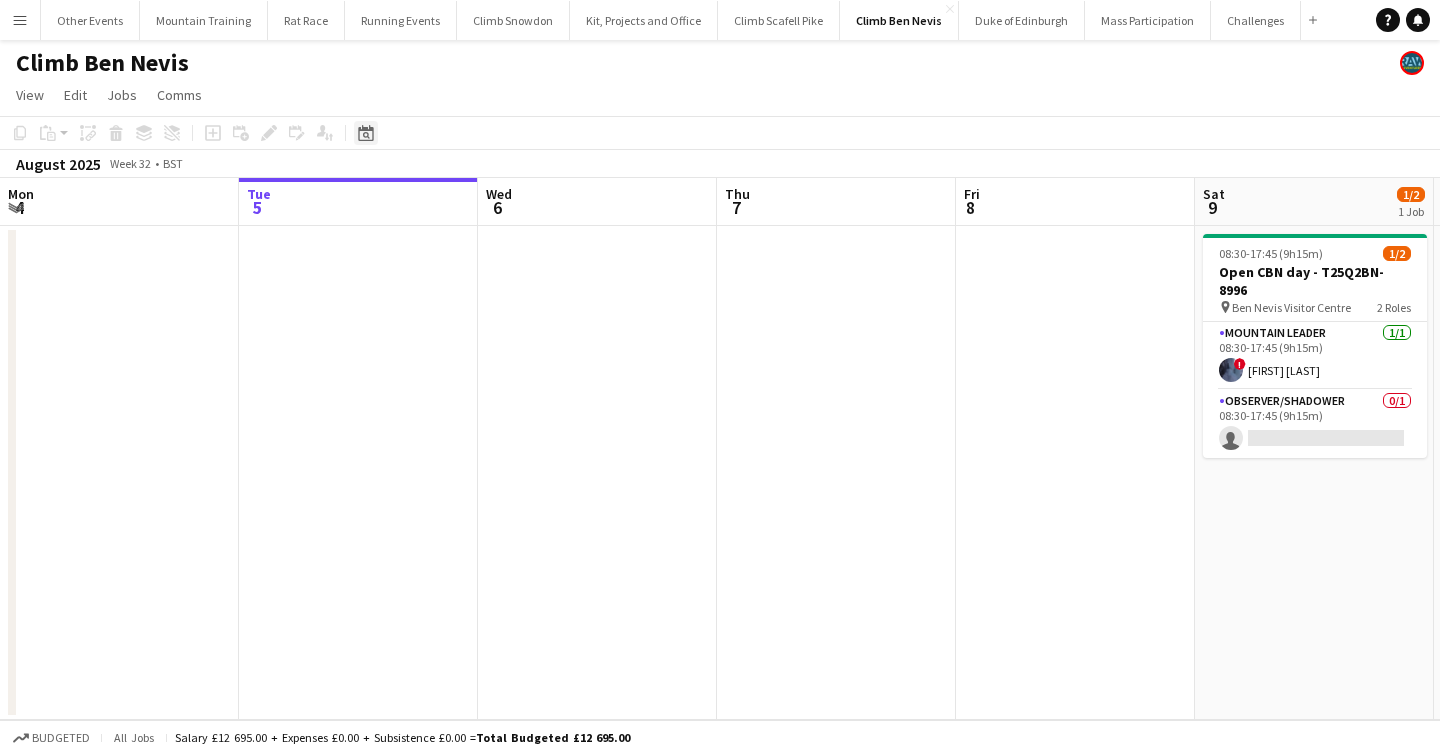 click on "Date picker" at bounding box center (366, 133) 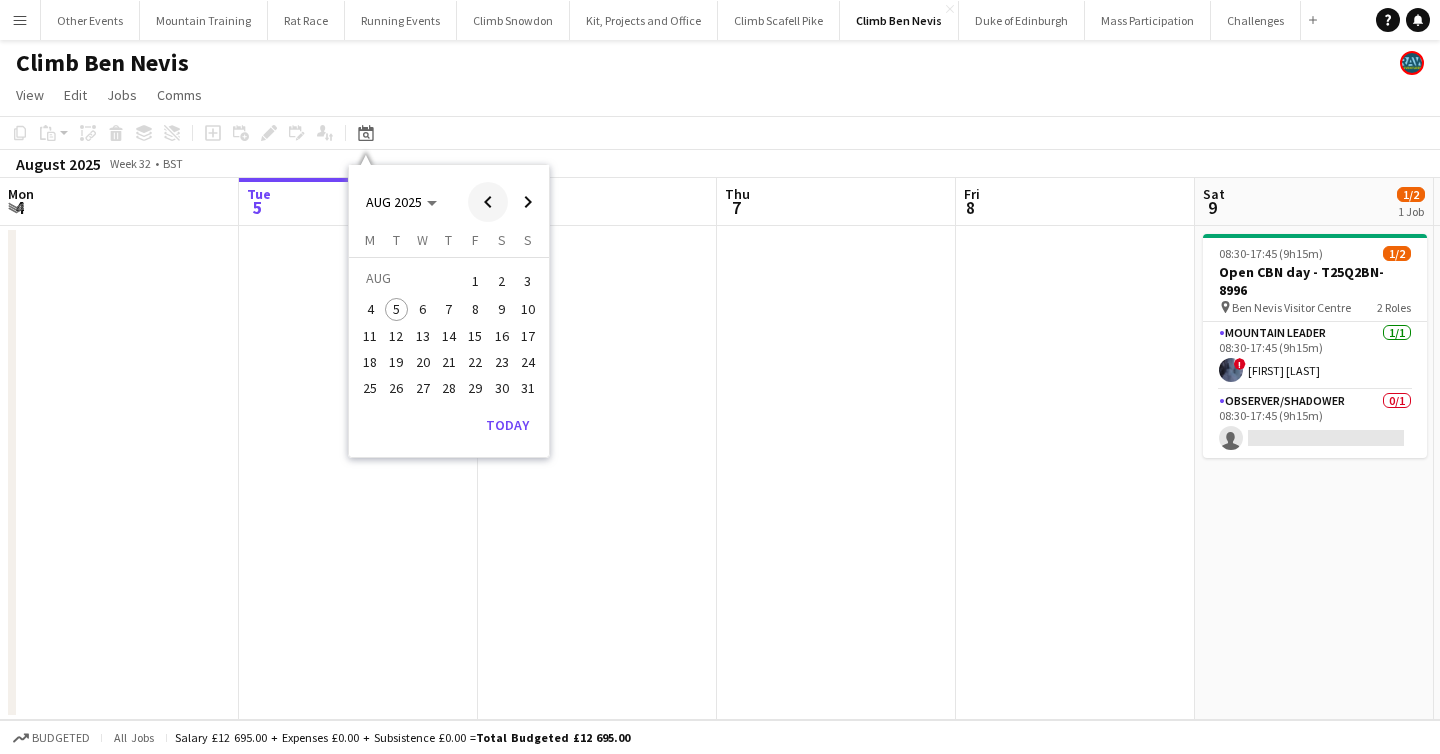 click at bounding box center (488, 202) 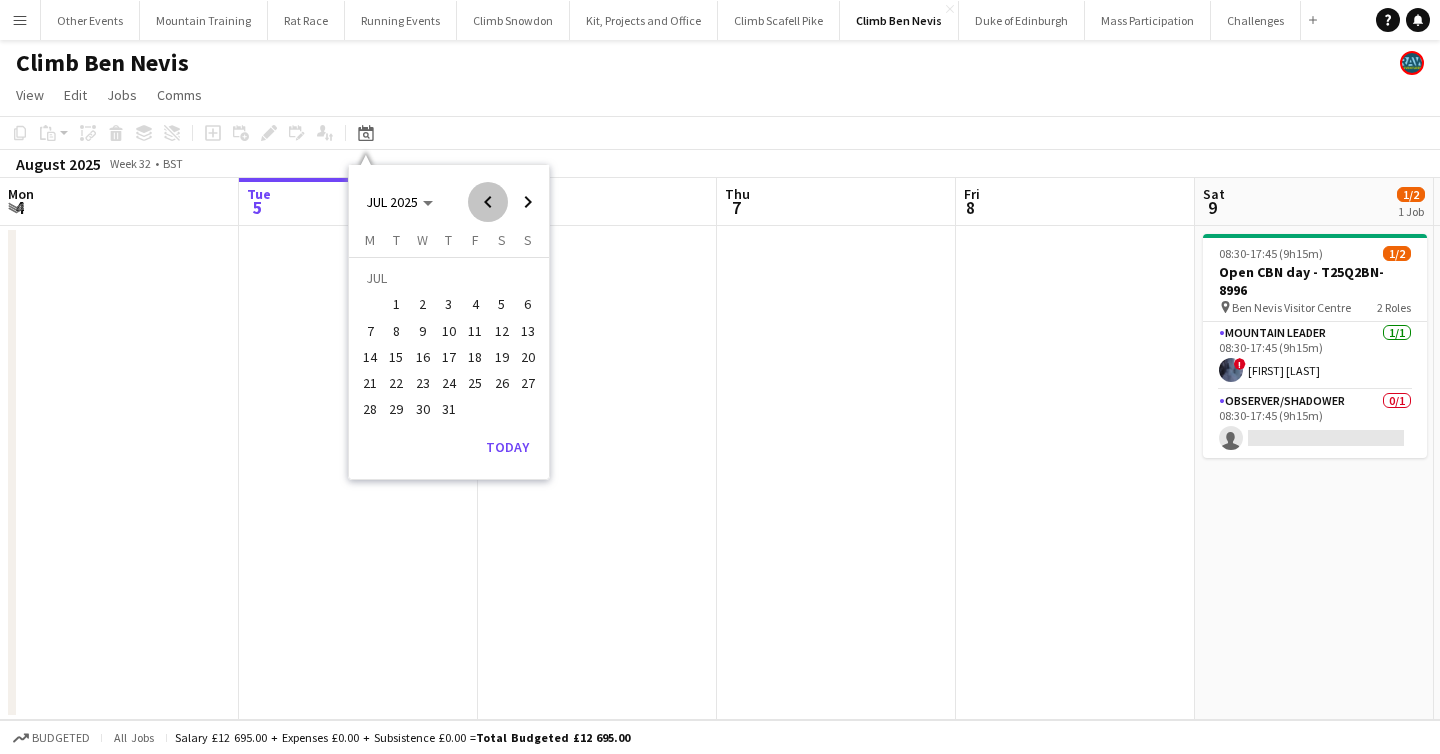 click at bounding box center [488, 202] 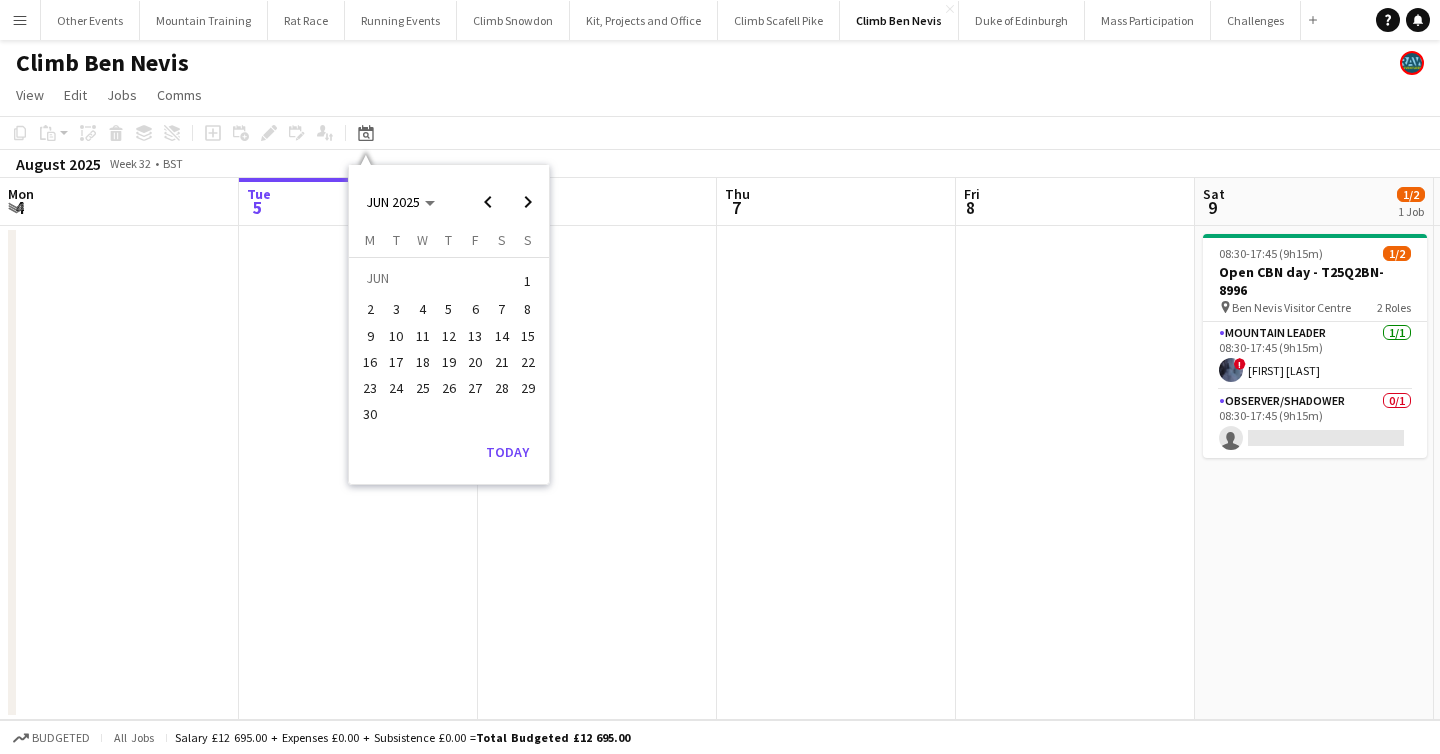 click on "7" at bounding box center (502, 310) 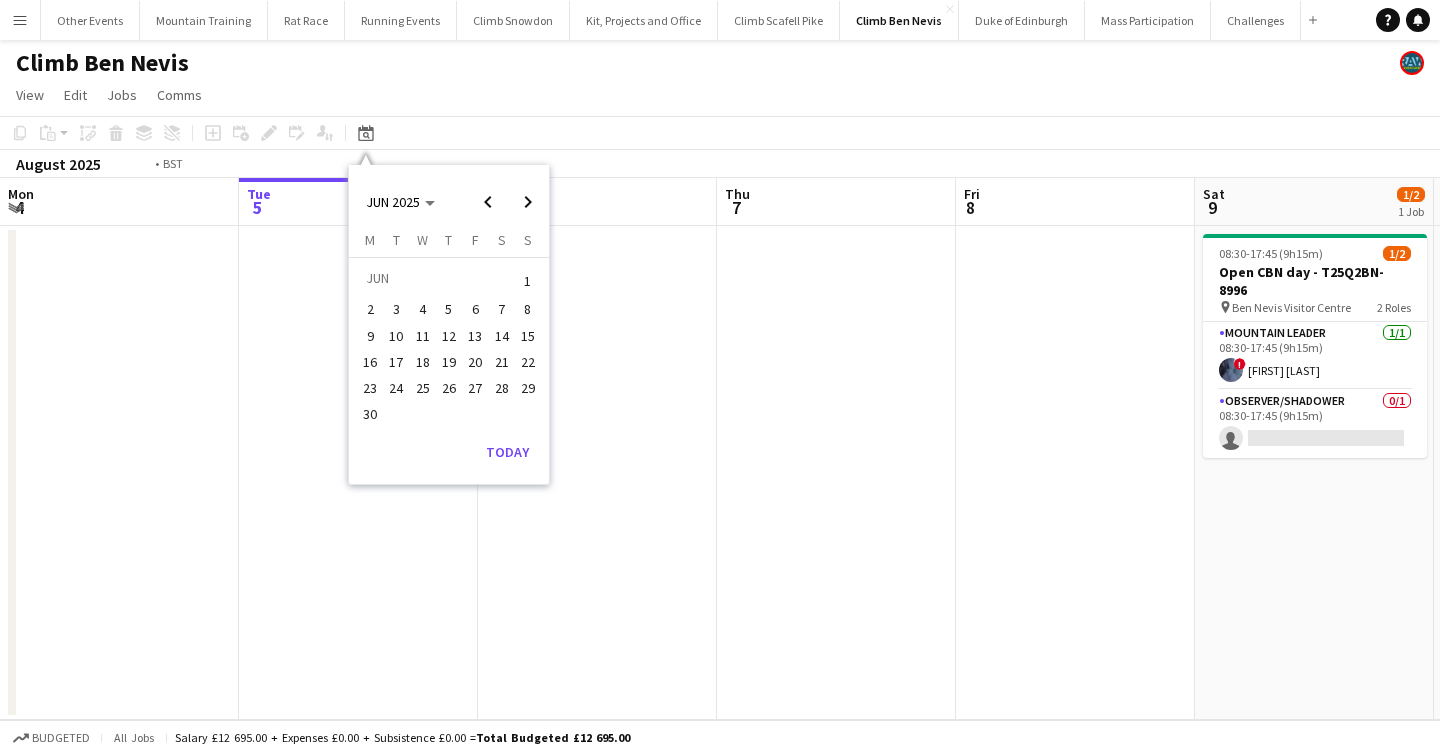 scroll, scrollTop: 0, scrollLeft: 688, axis: horizontal 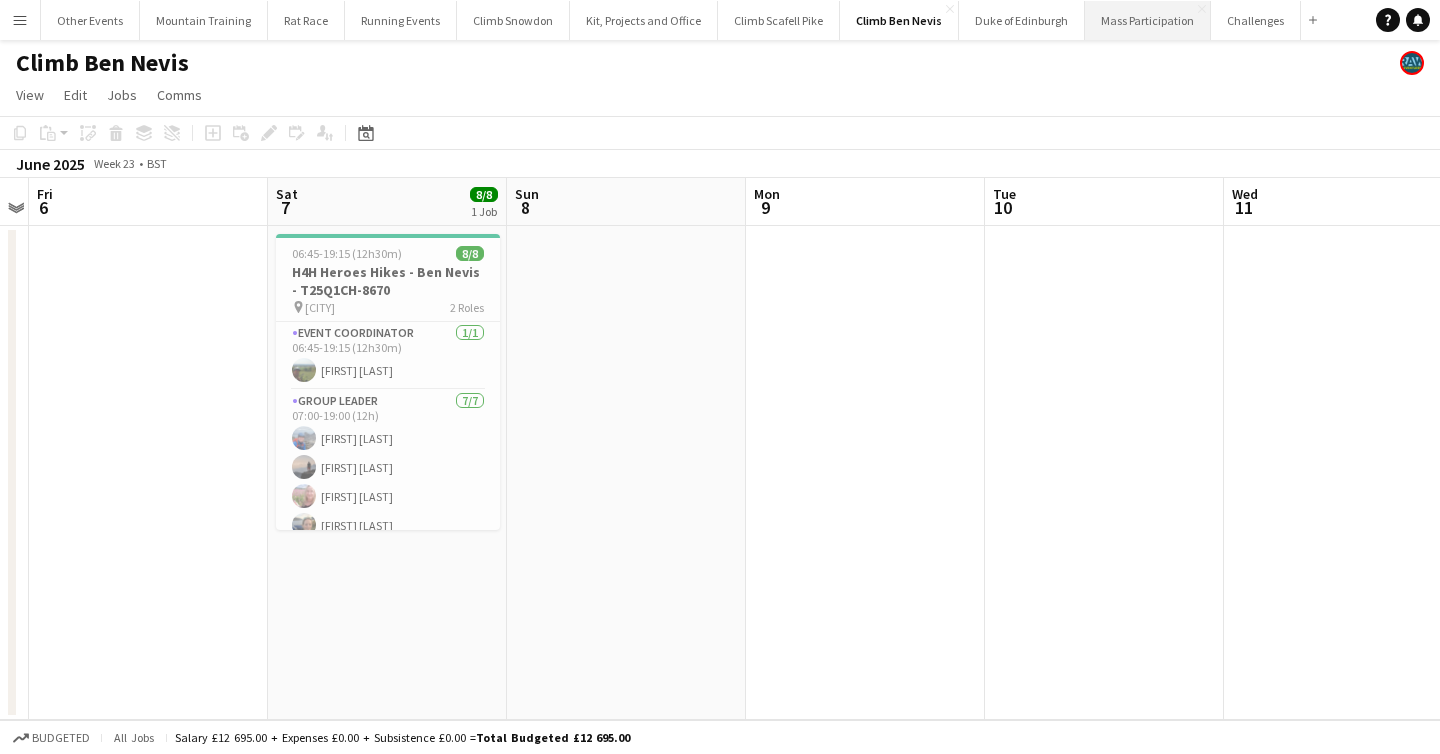 click on "Mass Participation
Close" at bounding box center (1148, 20) 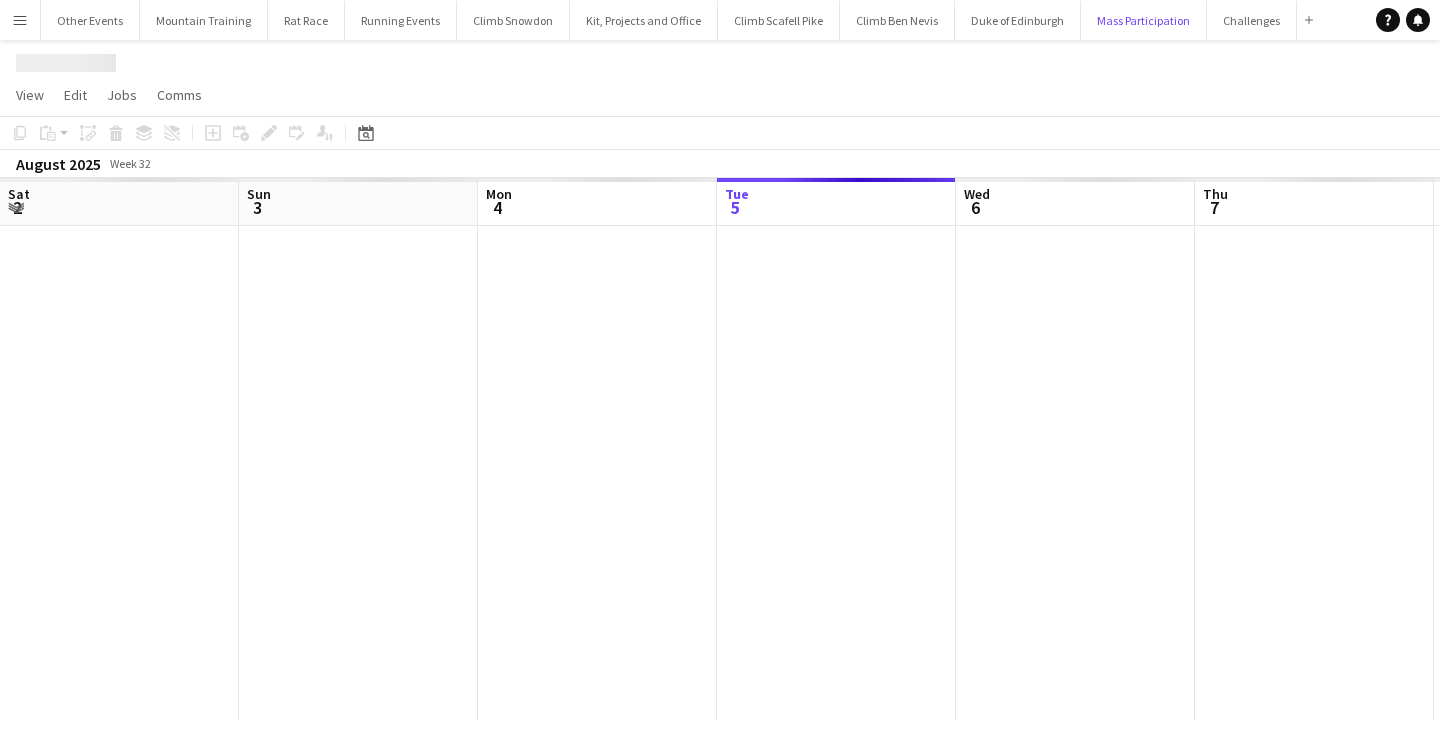 scroll, scrollTop: 0, scrollLeft: 478, axis: horizontal 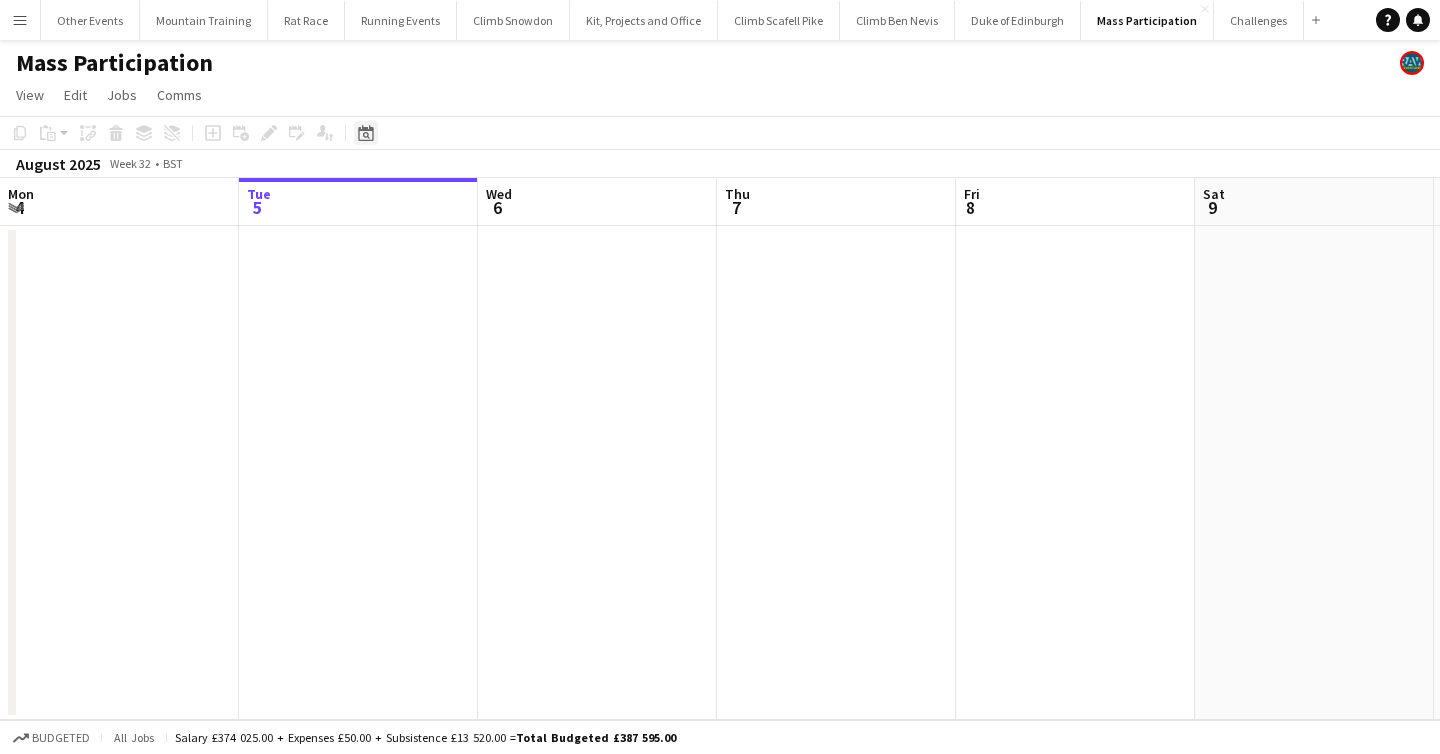 click on "Date picker" 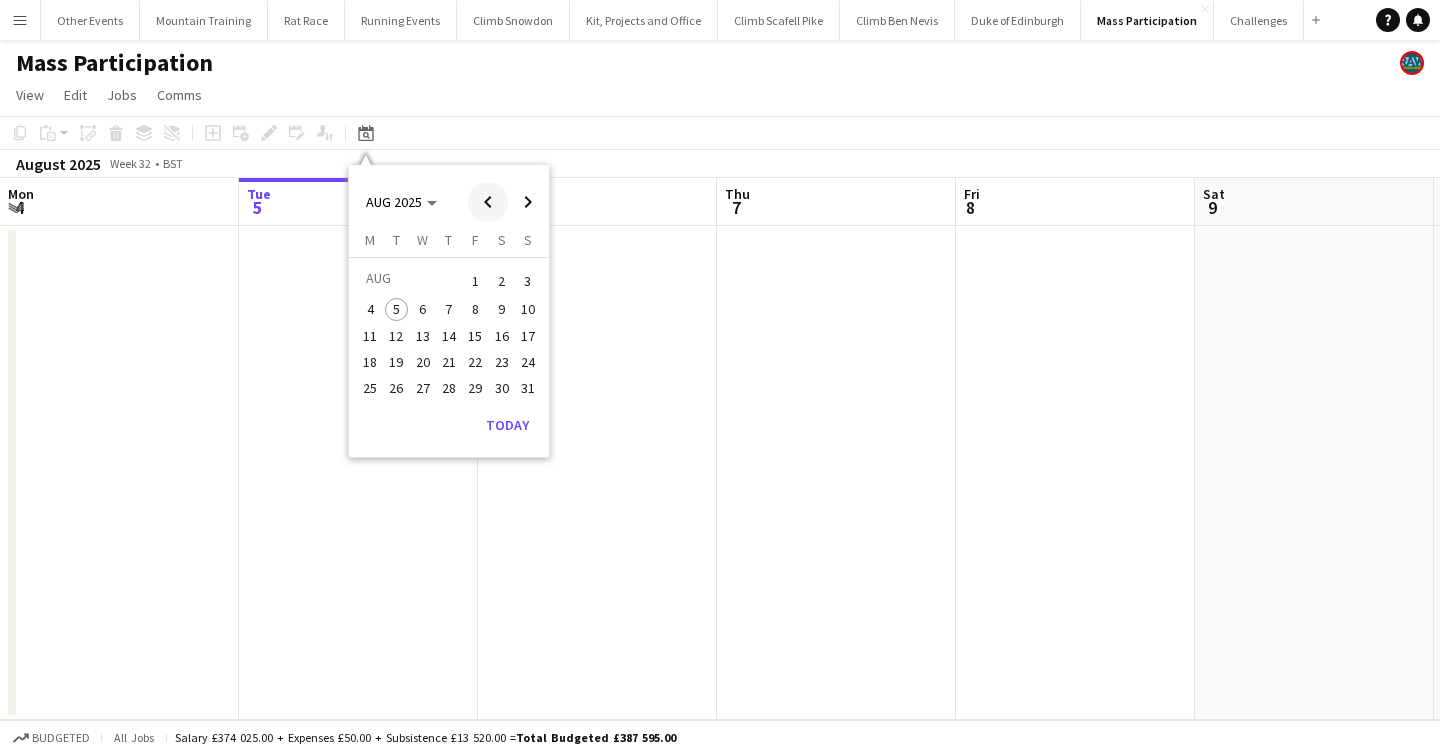 click at bounding box center [488, 202] 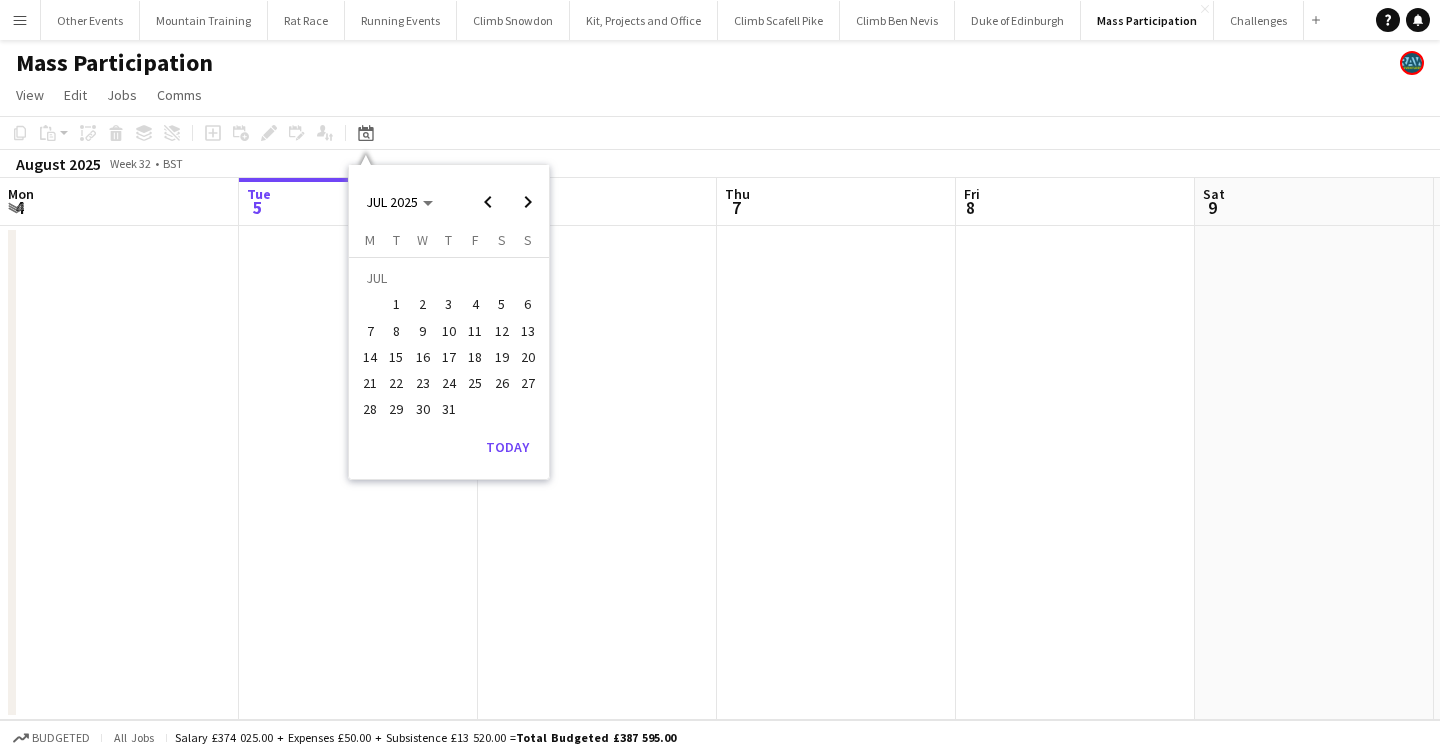 click on "5" at bounding box center (502, 305) 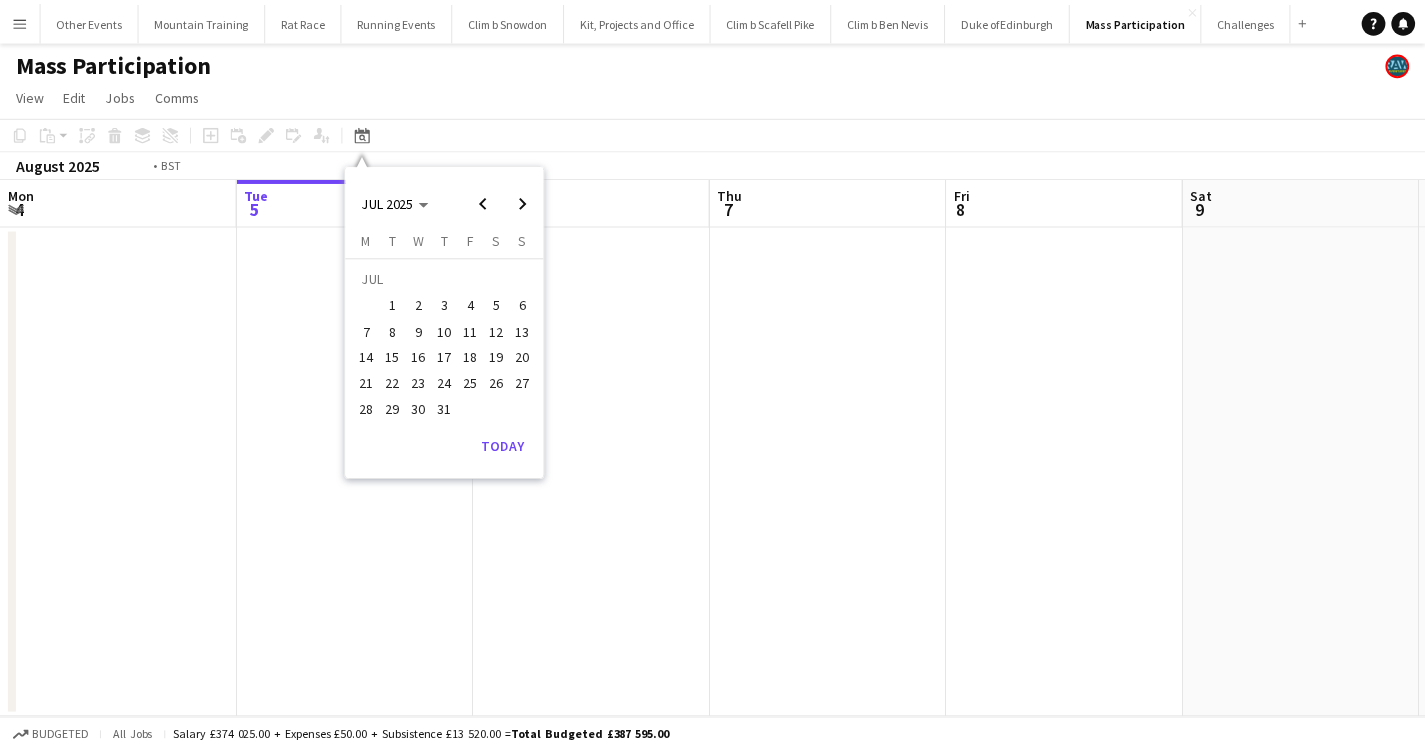 scroll, scrollTop: 0, scrollLeft: 688, axis: horizontal 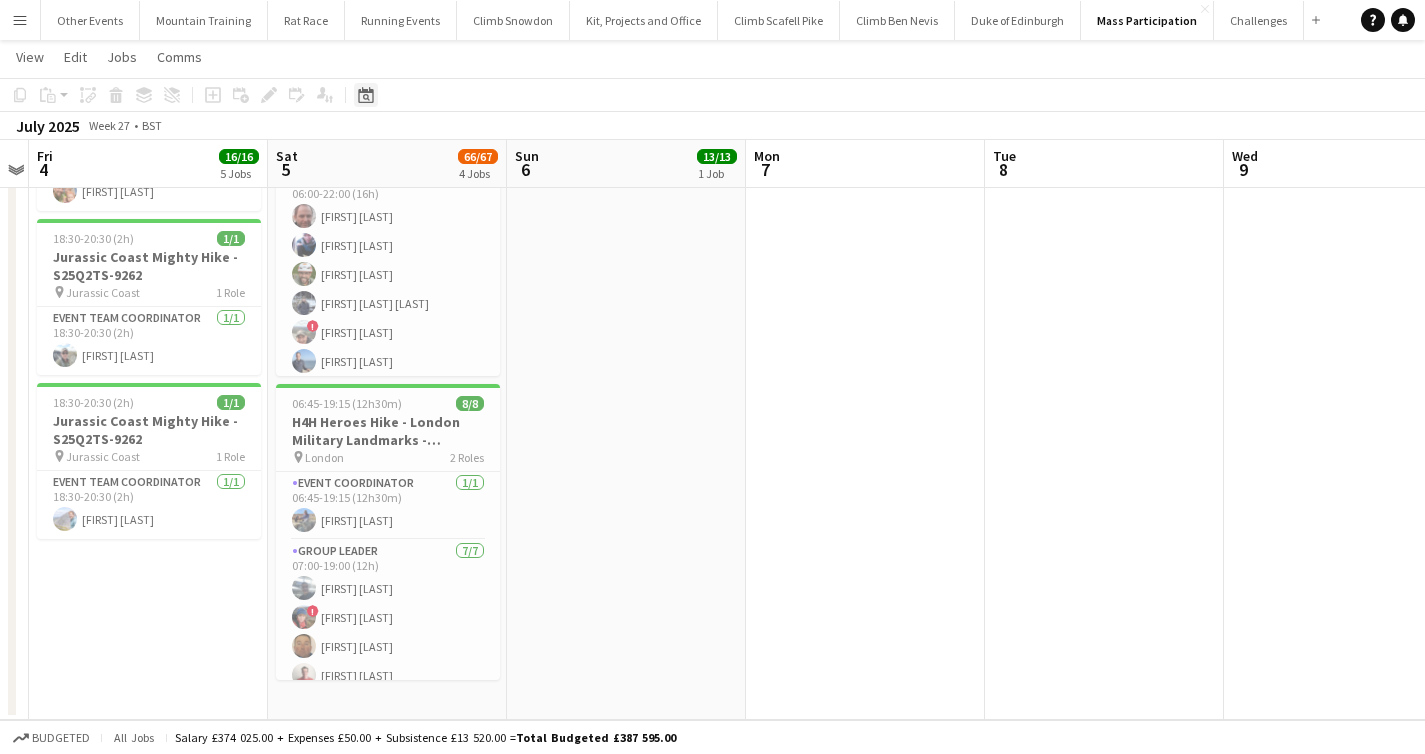 click on "Date picker" 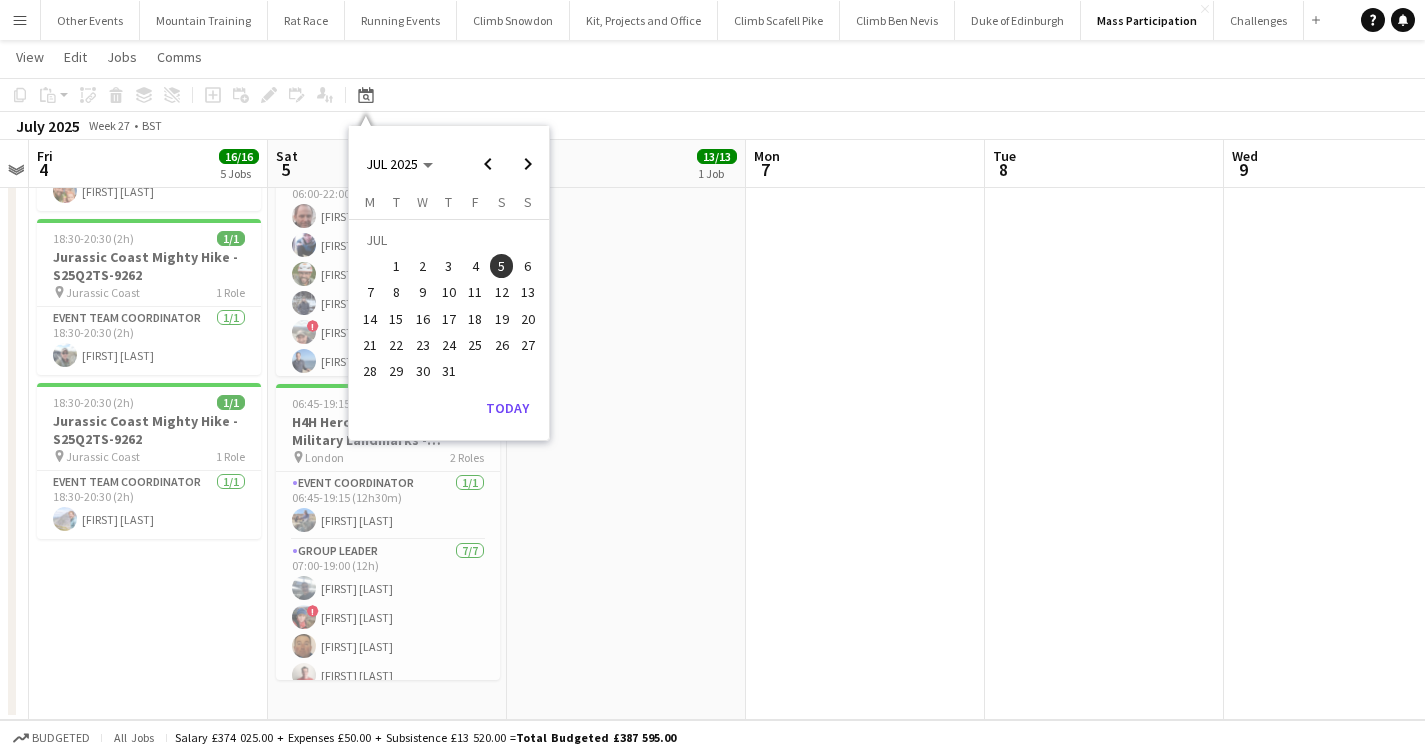 click on "19" at bounding box center [502, 319] 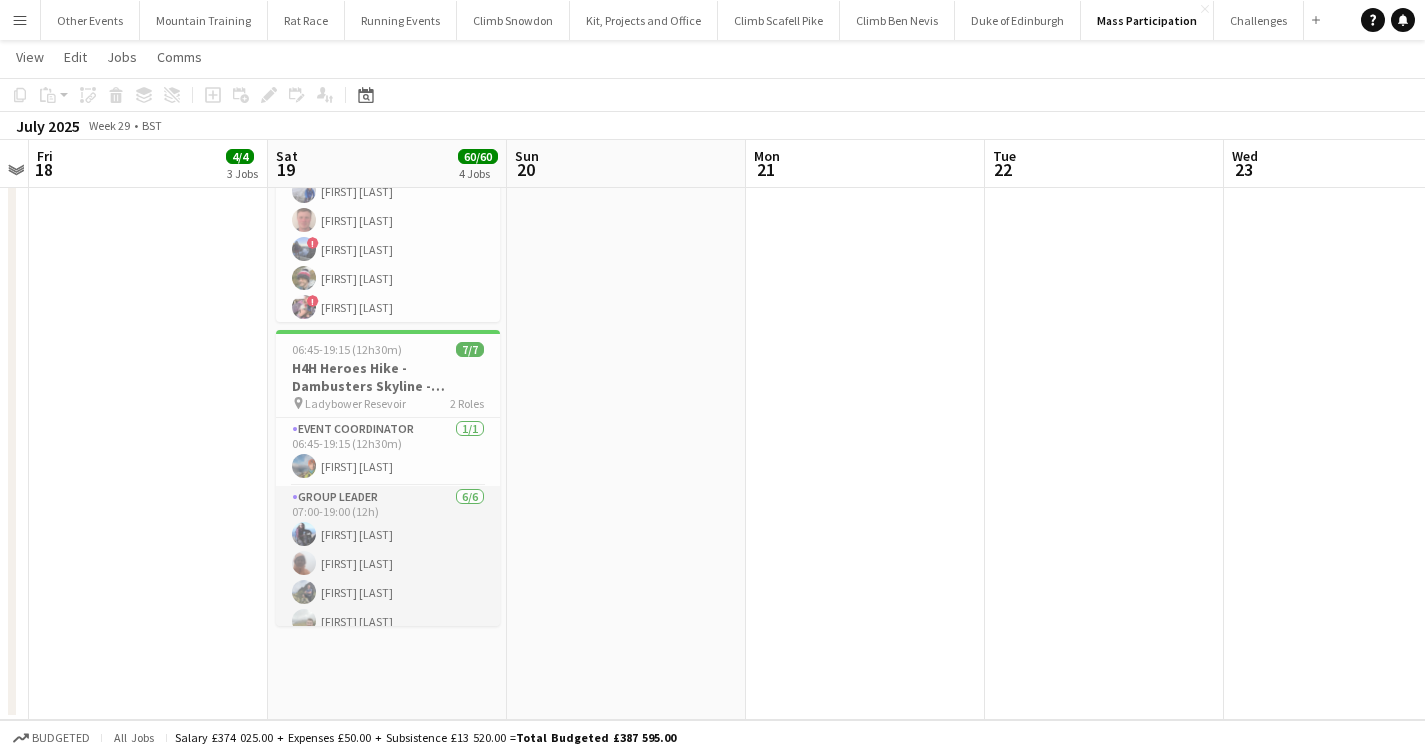 click on "Group Leader   6/6   07:00-19:00 (12h)
[FIRST] [LAST] [FIRST] [LAST] [FIRST] [LAST] [FIRST] [LAST] [FIRST] [LAST]" at bounding box center [388, 592] 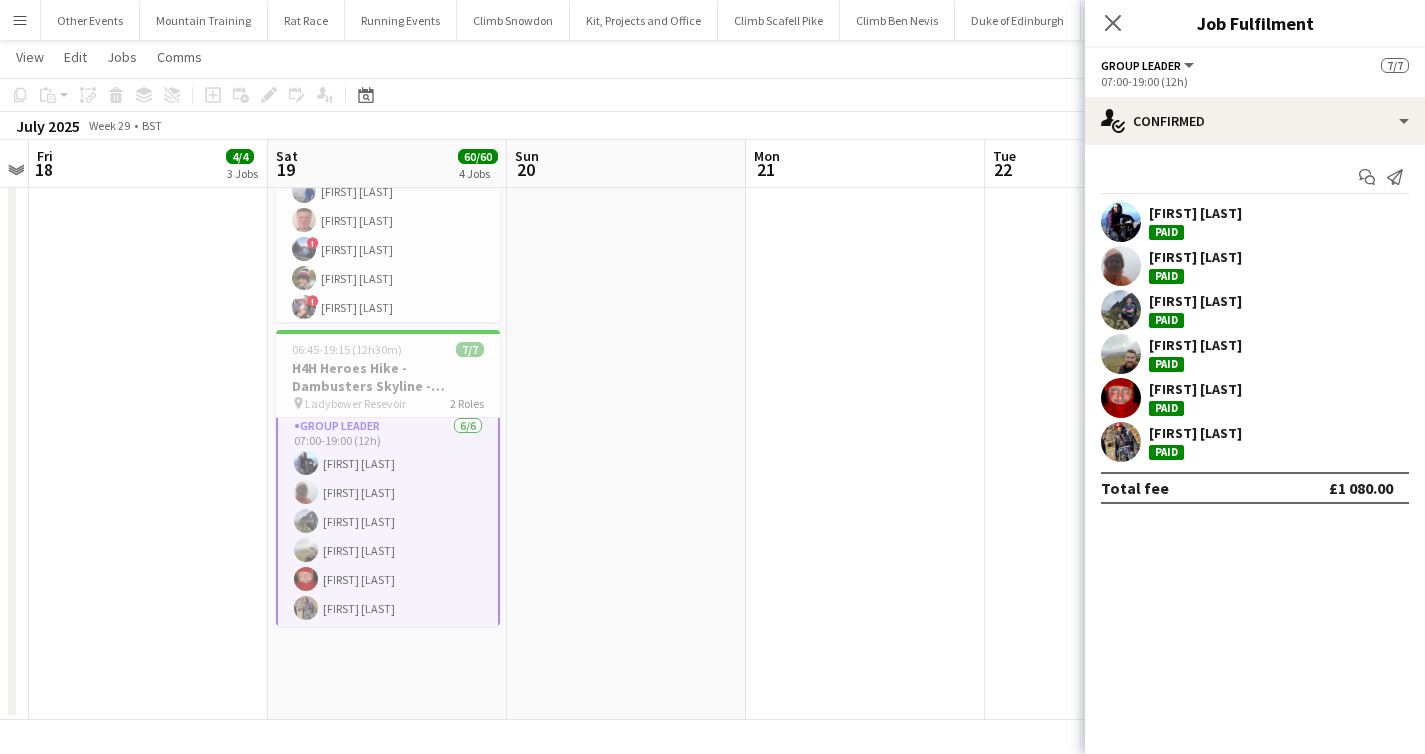scroll, scrollTop: 69, scrollLeft: 0, axis: vertical 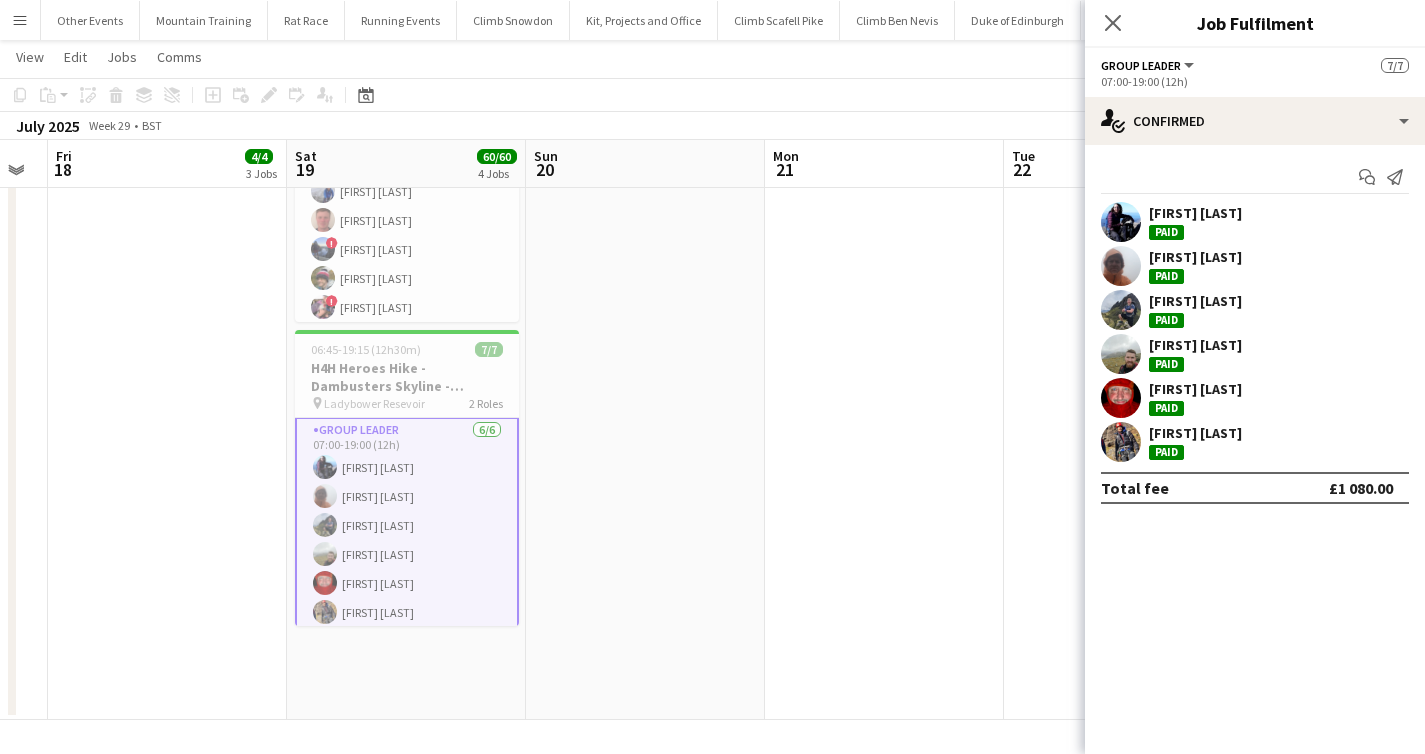 drag, startPoint x: 856, startPoint y: 241, endPoint x: 906, endPoint y: 111, distance: 139.28389 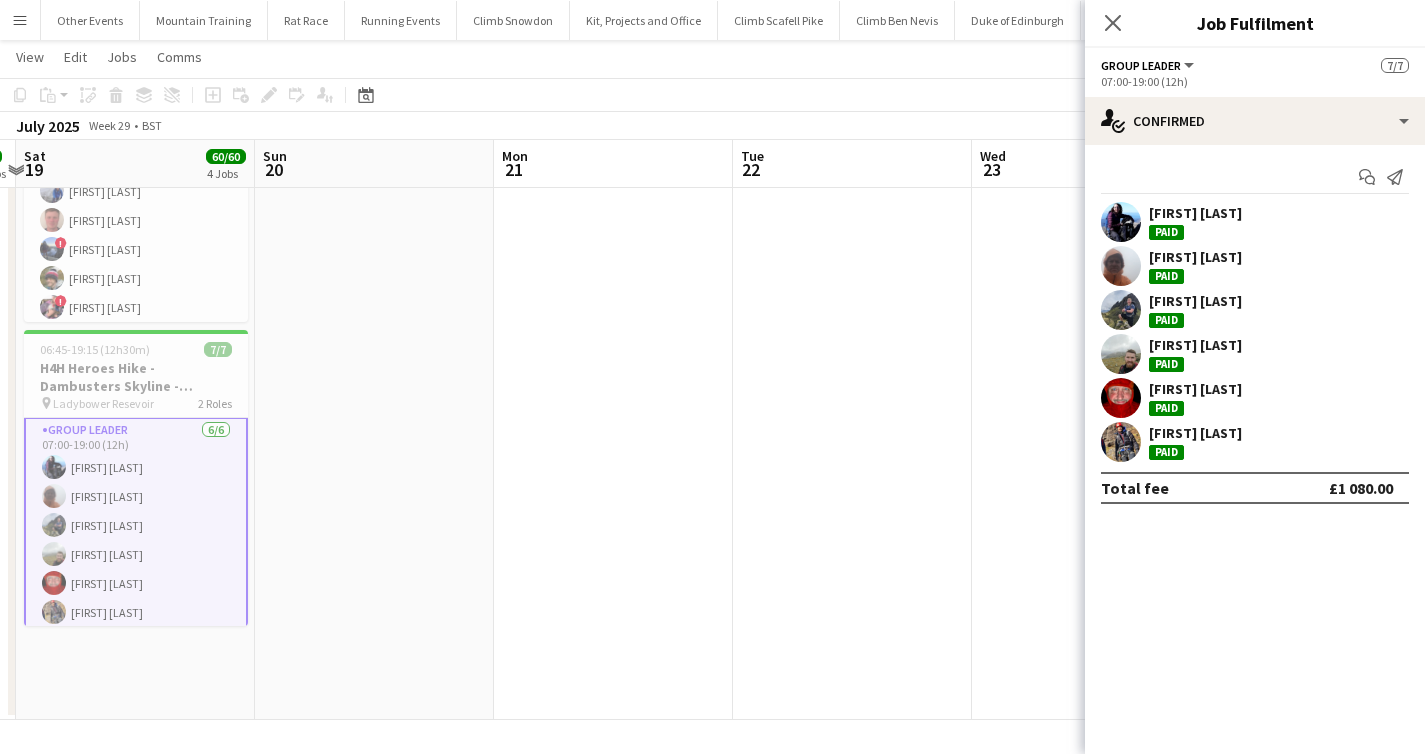 click on "View  Day view expanded Day view collapsed Month view Date picker Jump to today Expand Linked Jobs Collapse Linked Jobs  Edit  Copy
Command
C  Paste  Without Crew
Command
V With Crew
Command
Shift
V Paste as linked job  Group  Group Ungroup  Jobs  New Job Edit Job Delete Job New Linked Job Edit Linked Jobs Job fulfilment Promote Role Copy Role URL  Comms  Notify confirmed crew Create chat" 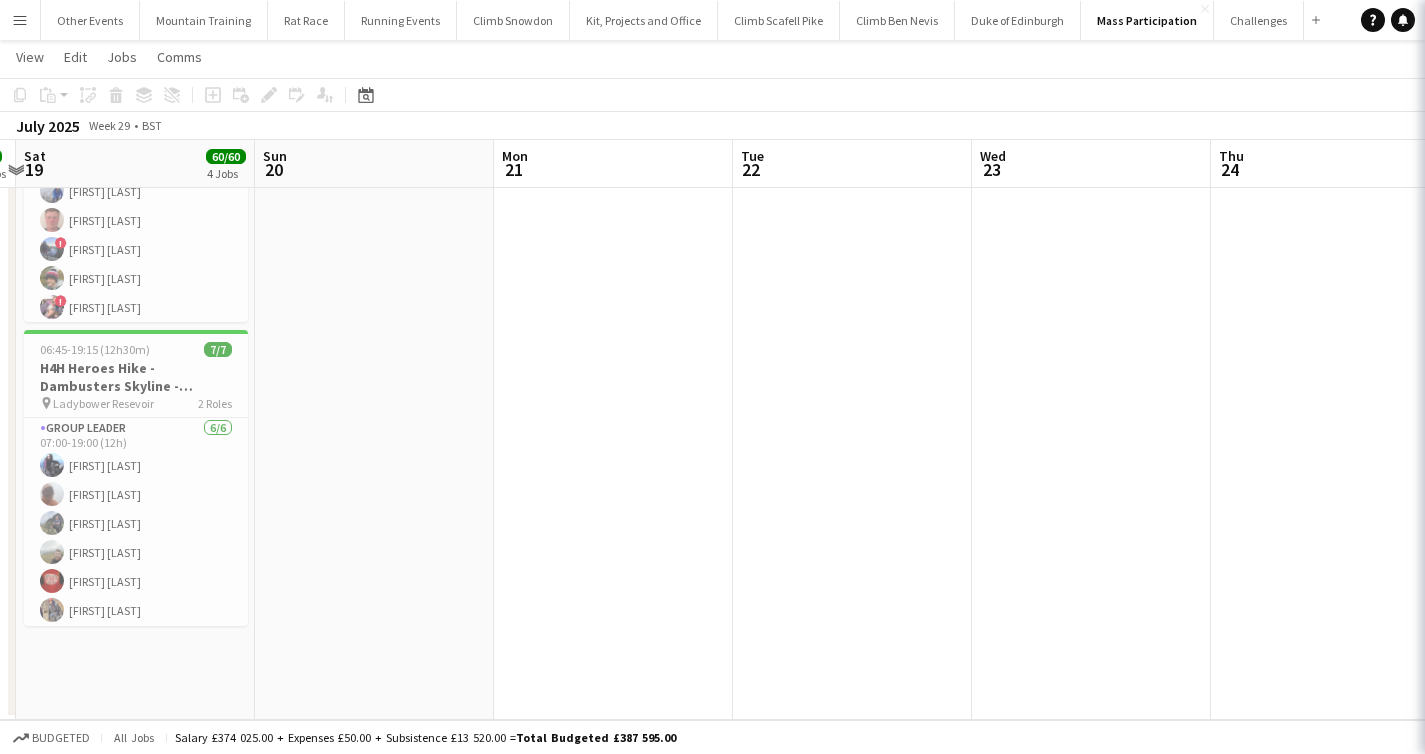 scroll, scrollTop: 67, scrollLeft: 0, axis: vertical 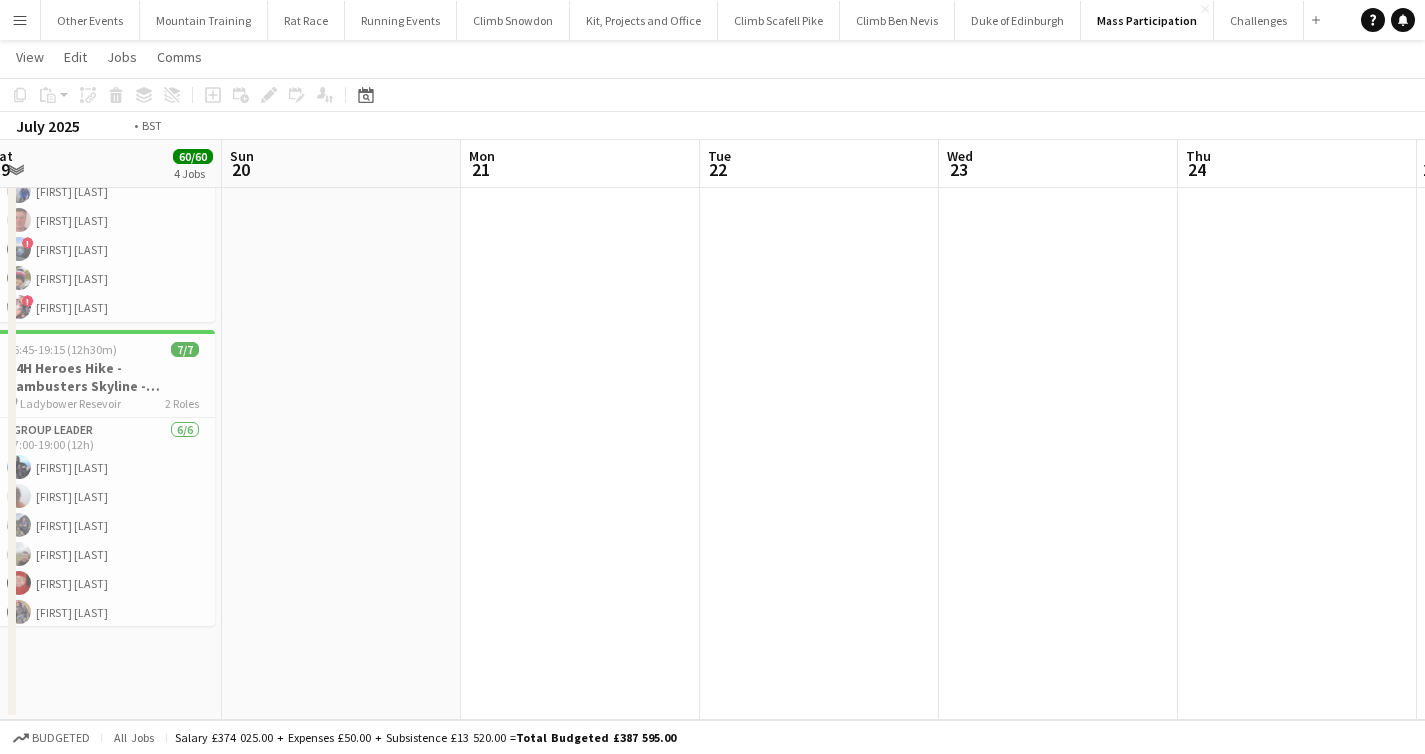 drag, startPoint x: 1161, startPoint y: 374, endPoint x: 411, endPoint y: 344, distance: 750.59973 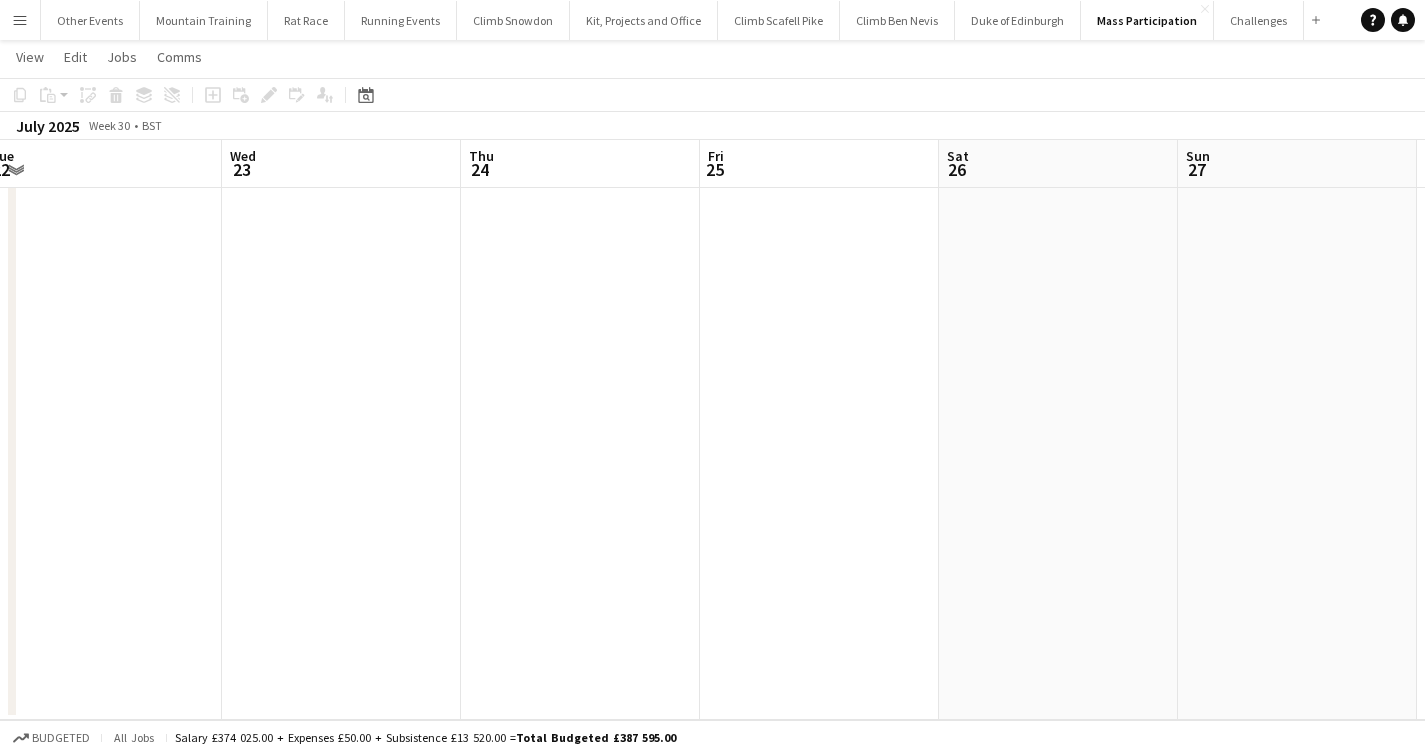 click on "Date picker
JUL 2025 JUL 2025 Monday M Tuesday T Wednesday W Thursday T Friday F Saturday S Sunday S  JUL      1   2   3   4   5   6   7   8   9   10   11   12   13   14   15   16   17   18   19   20   21   22   23   24   25   26   27   28   29   30   31
Comparison range
Comparison range
Today" 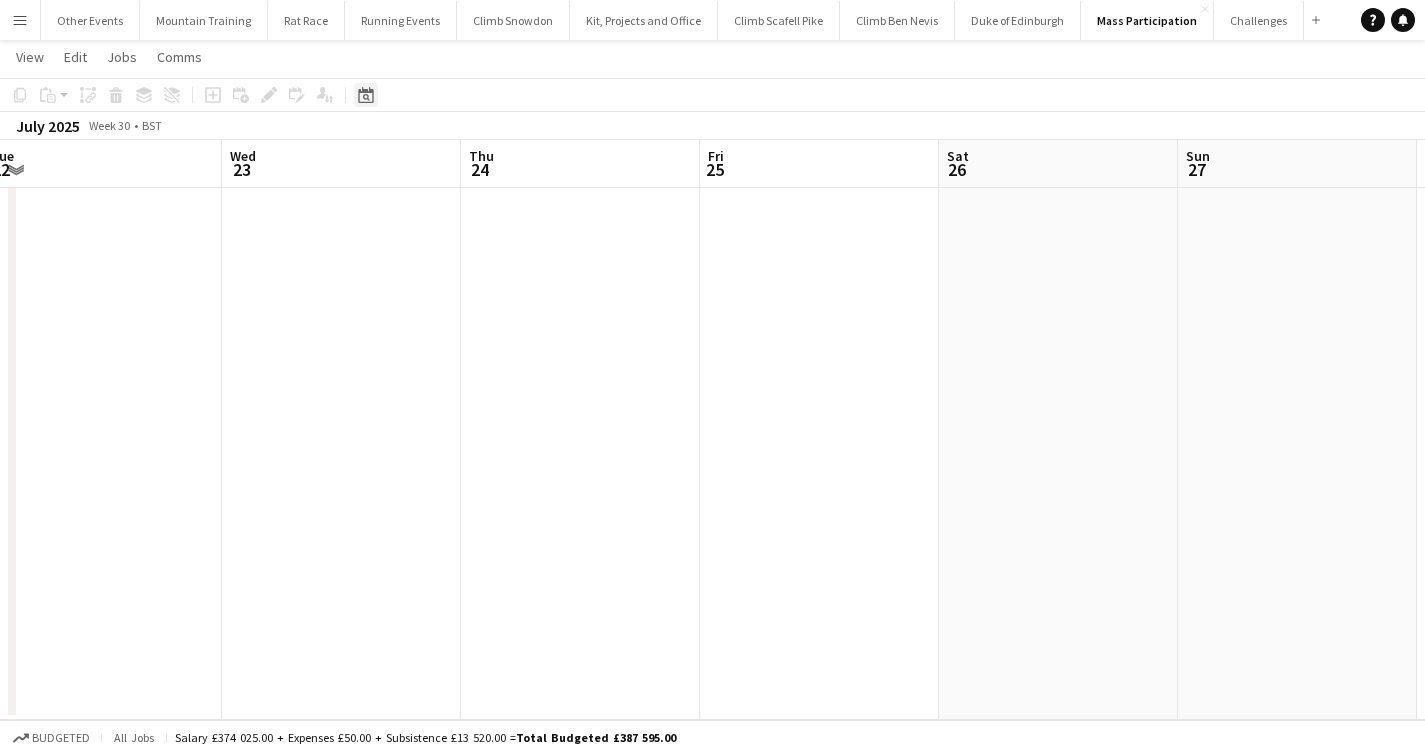 click 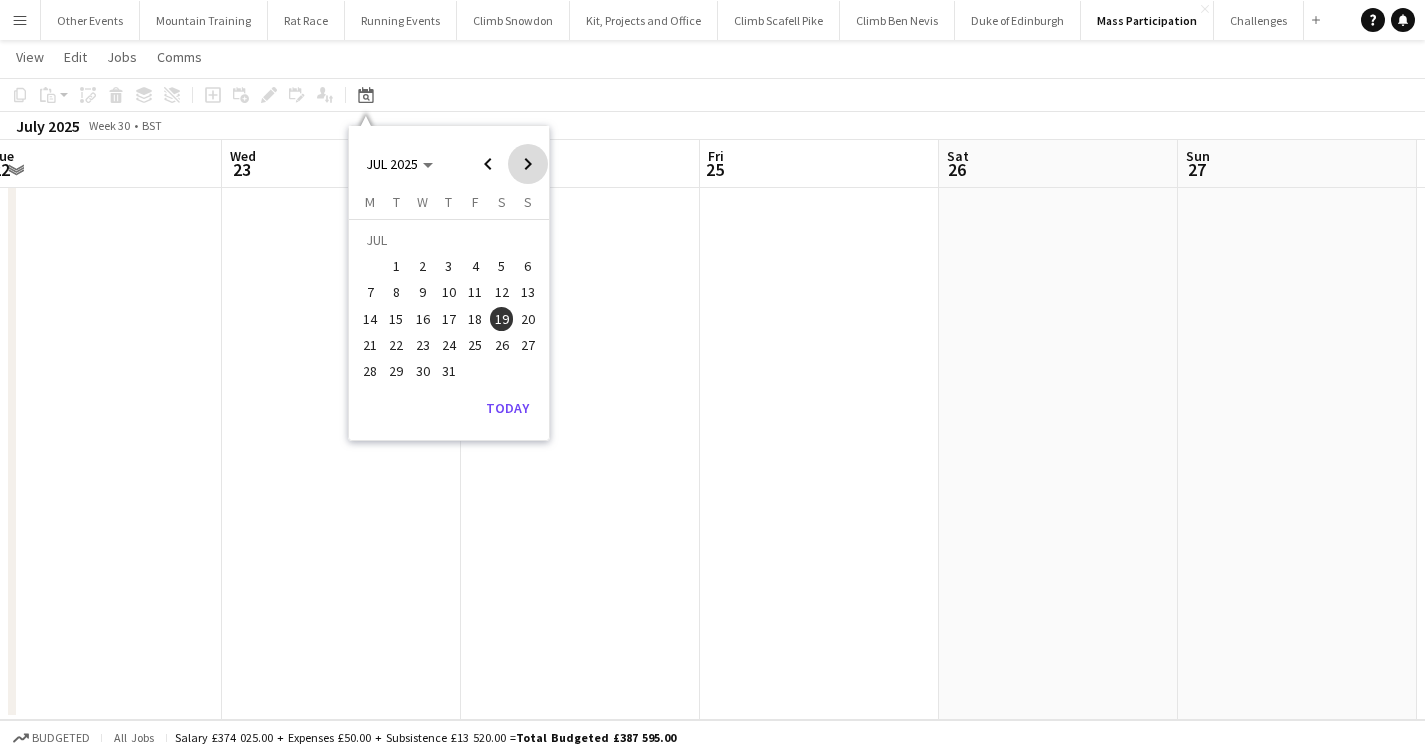 click at bounding box center [528, 164] 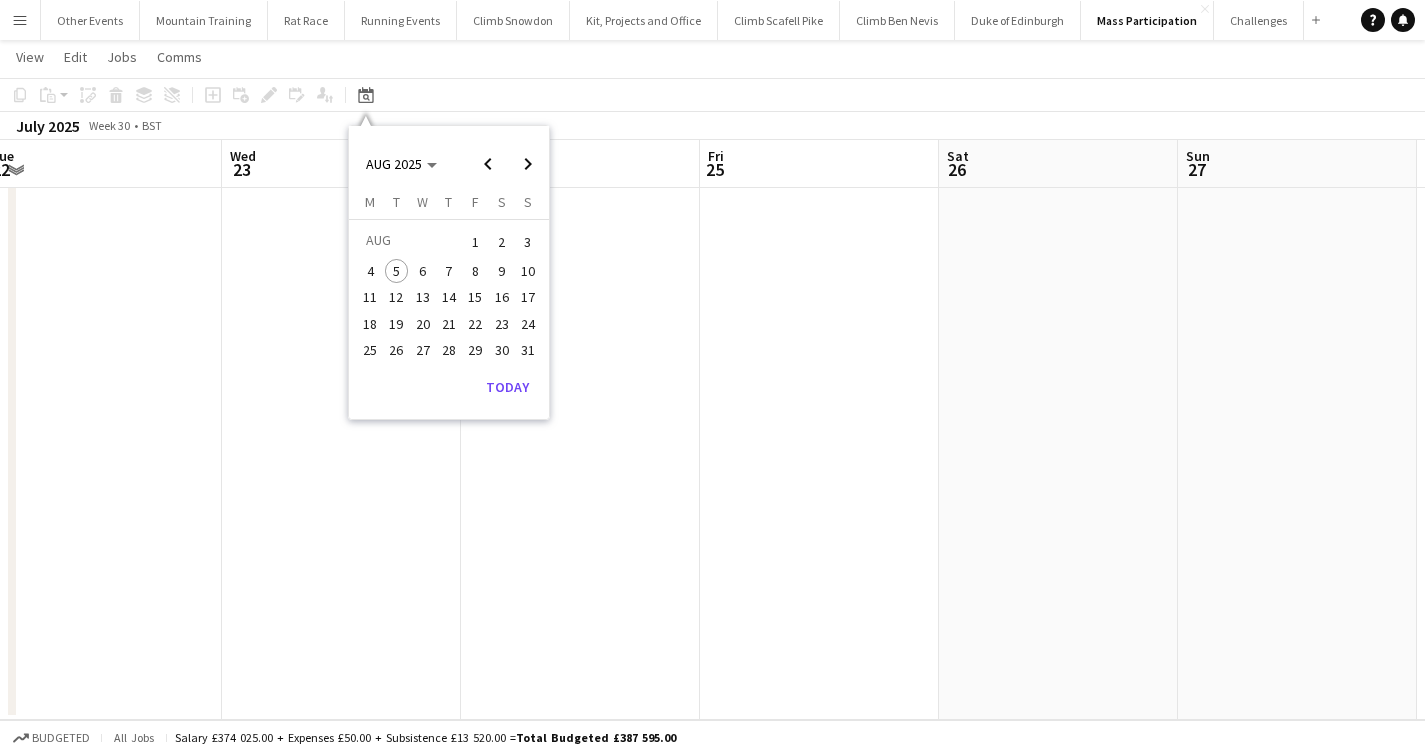 click on "2" at bounding box center [502, 242] 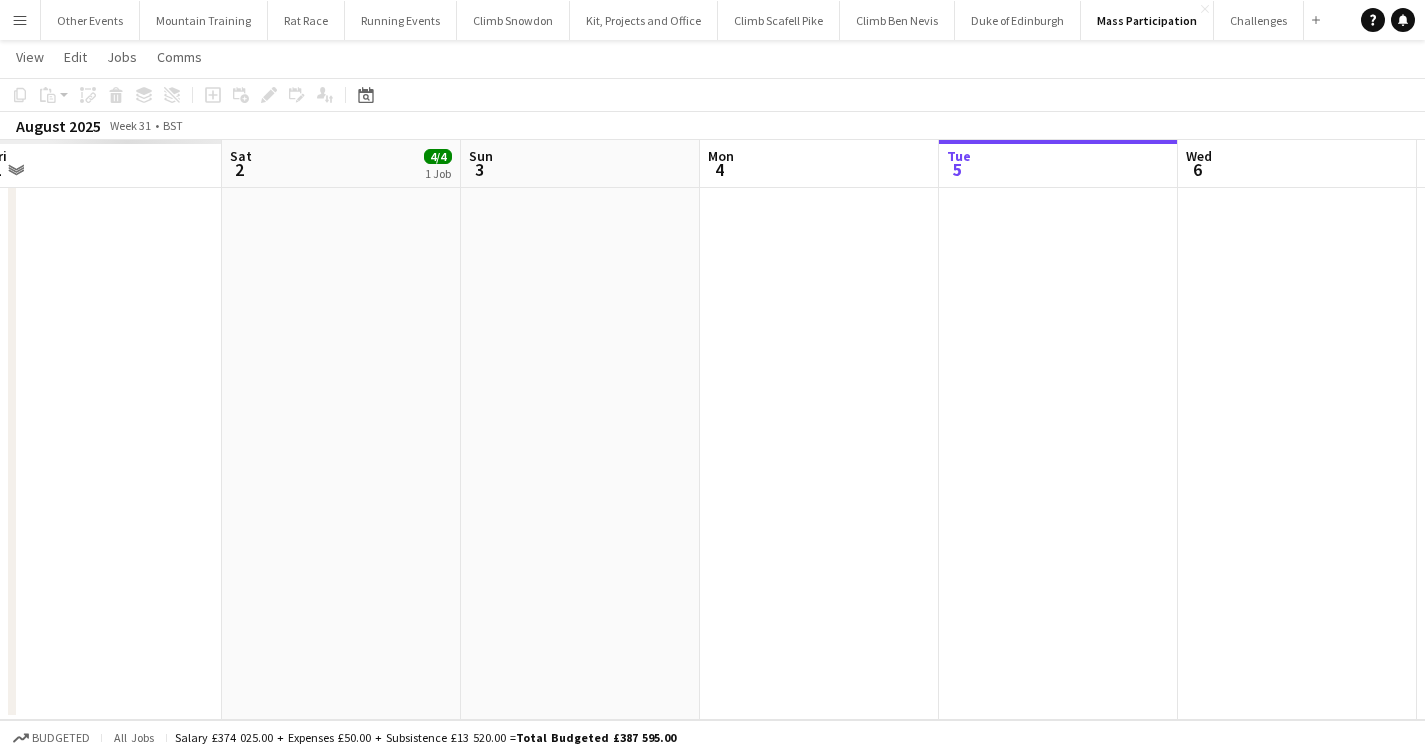 scroll, scrollTop: 0, scrollLeft: 688, axis: horizontal 